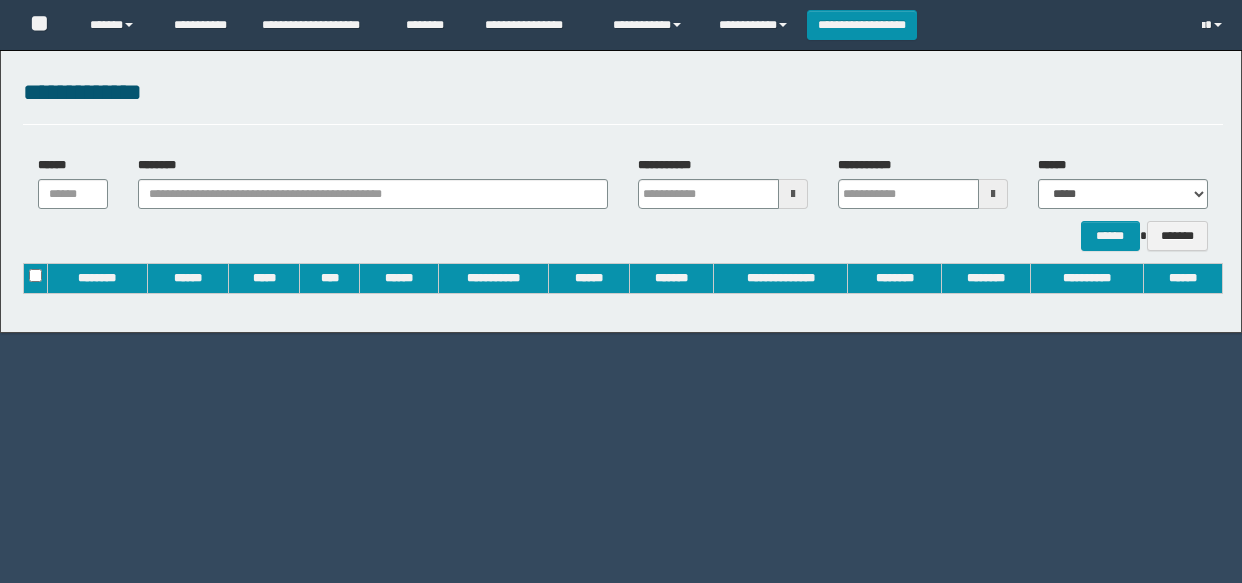 scroll, scrollTop: 0, scrollLeft: 0, axis: both 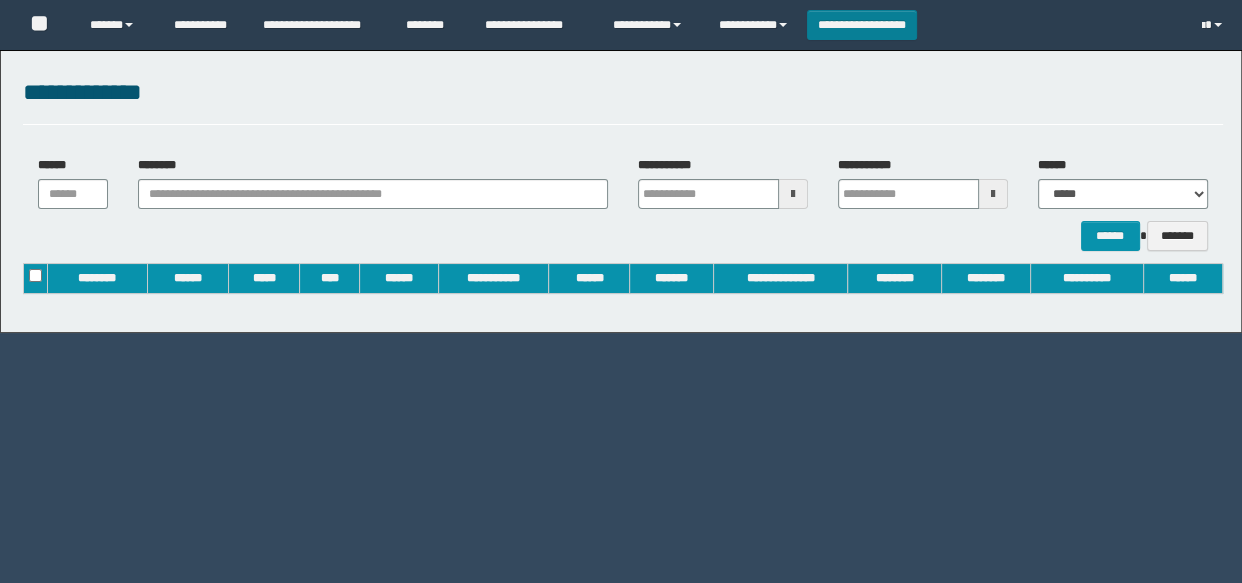 type on "**********" 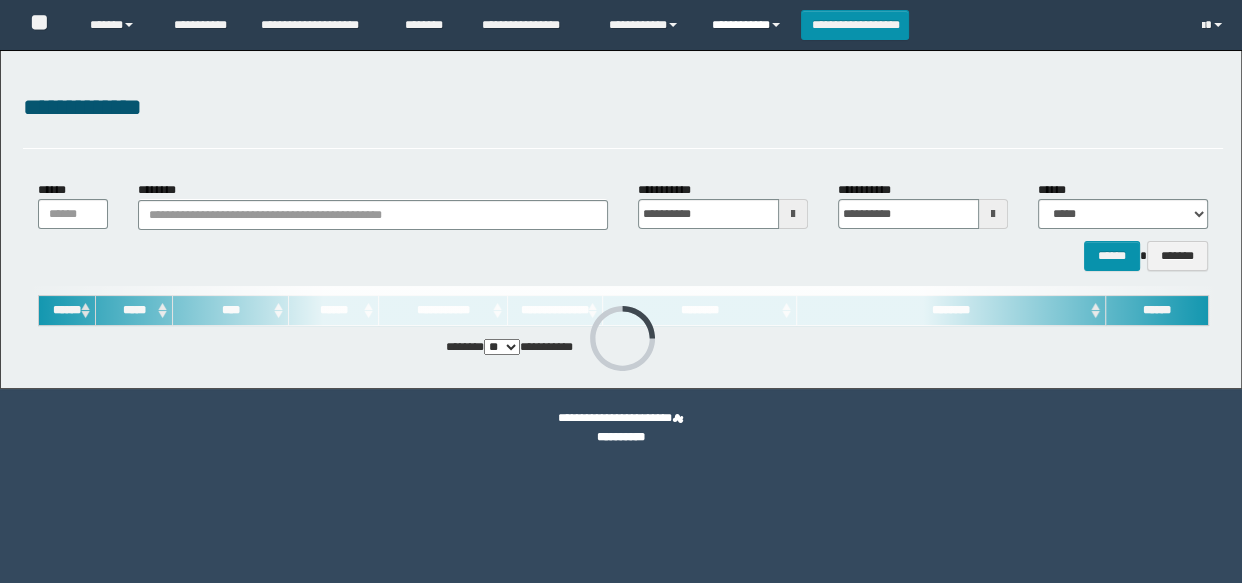 scroll, scrollTop: 0, scrollLeft: 0, axis: both 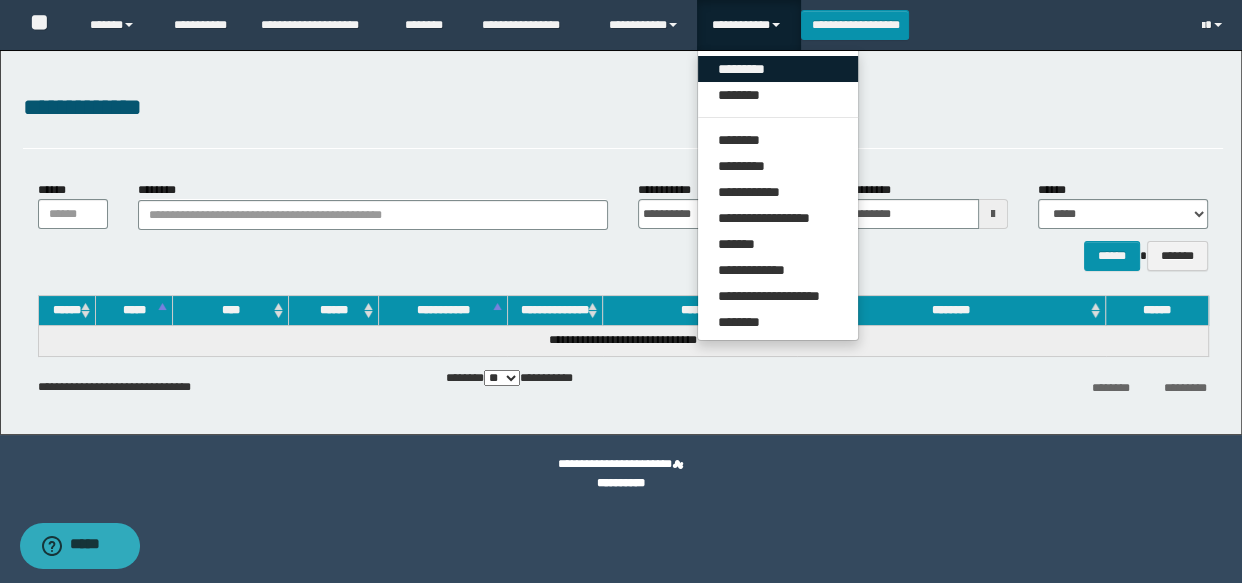 click on "*********" at bounding box center [778, 69] 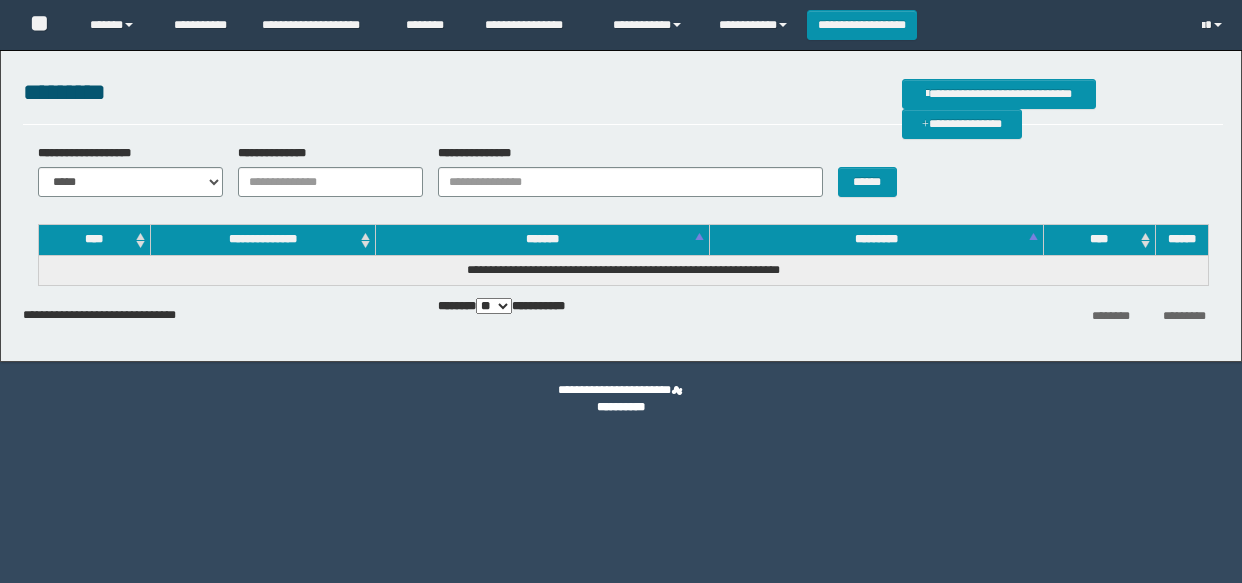 scroll, scrollTop: 0, scrollLeft: 0, axis: both 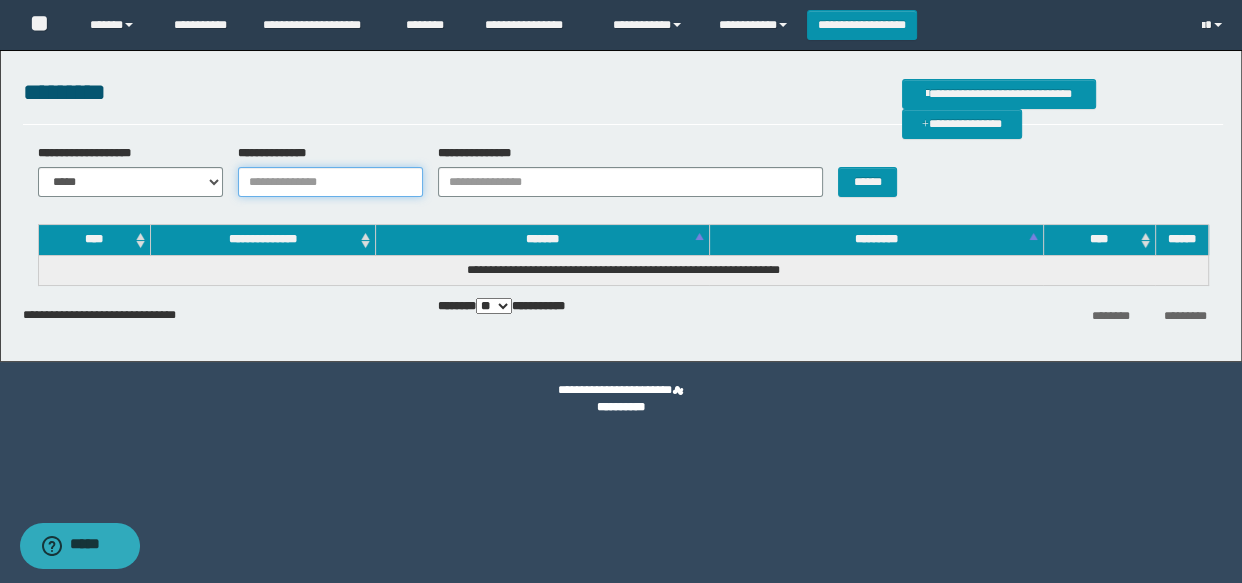 click on "**********" at bounding box center (330, 182) 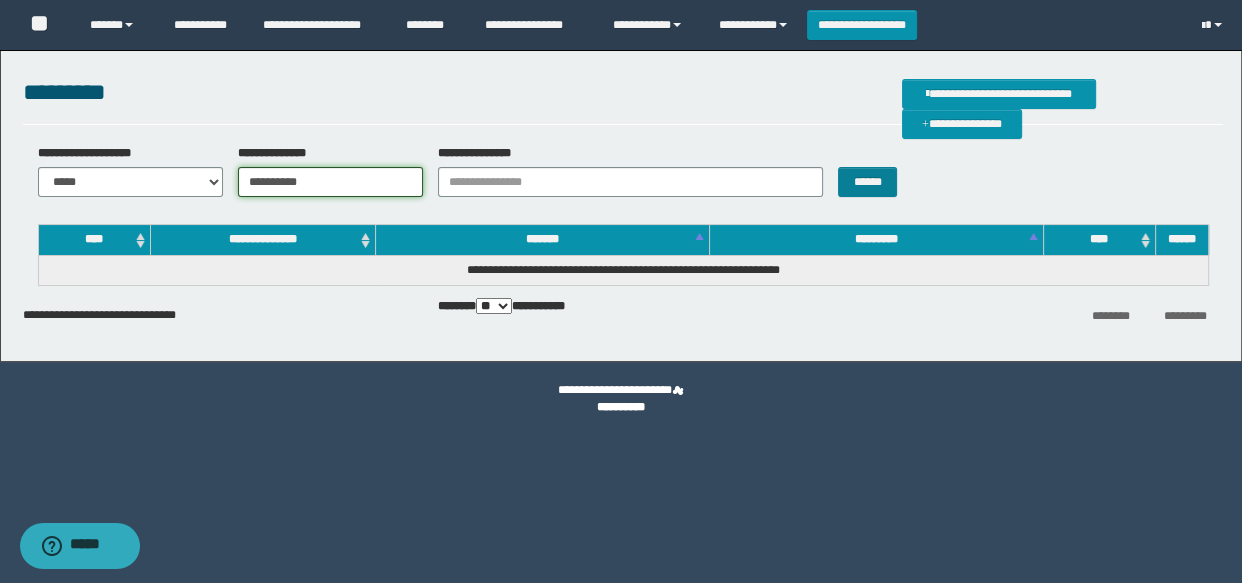 type on "**********" 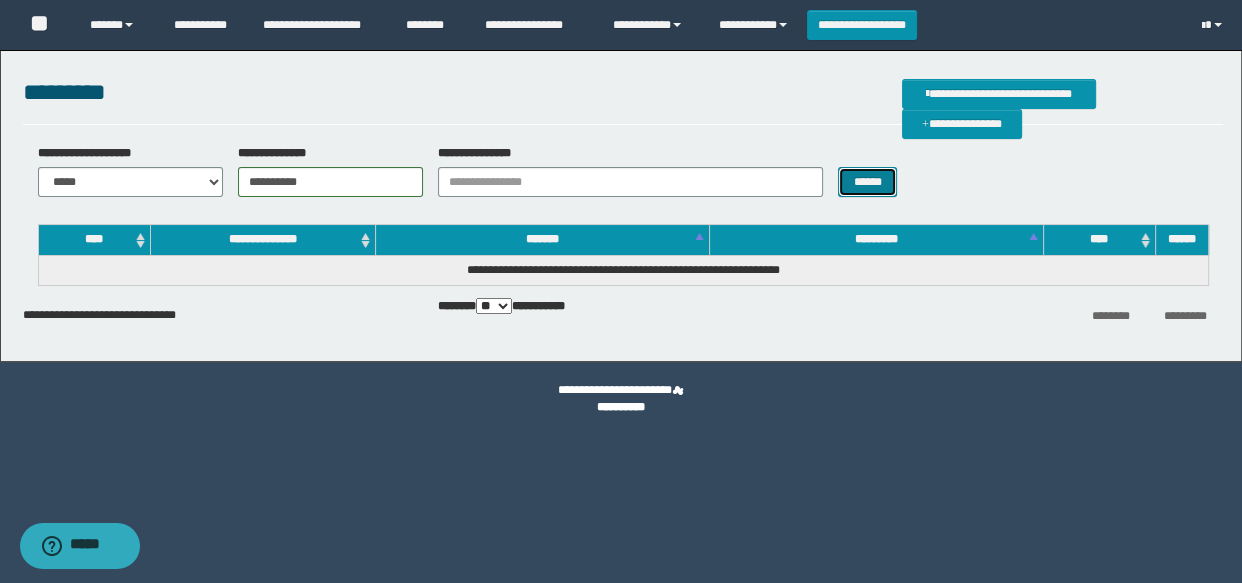 click on "******" at bounding box center (867, 182) 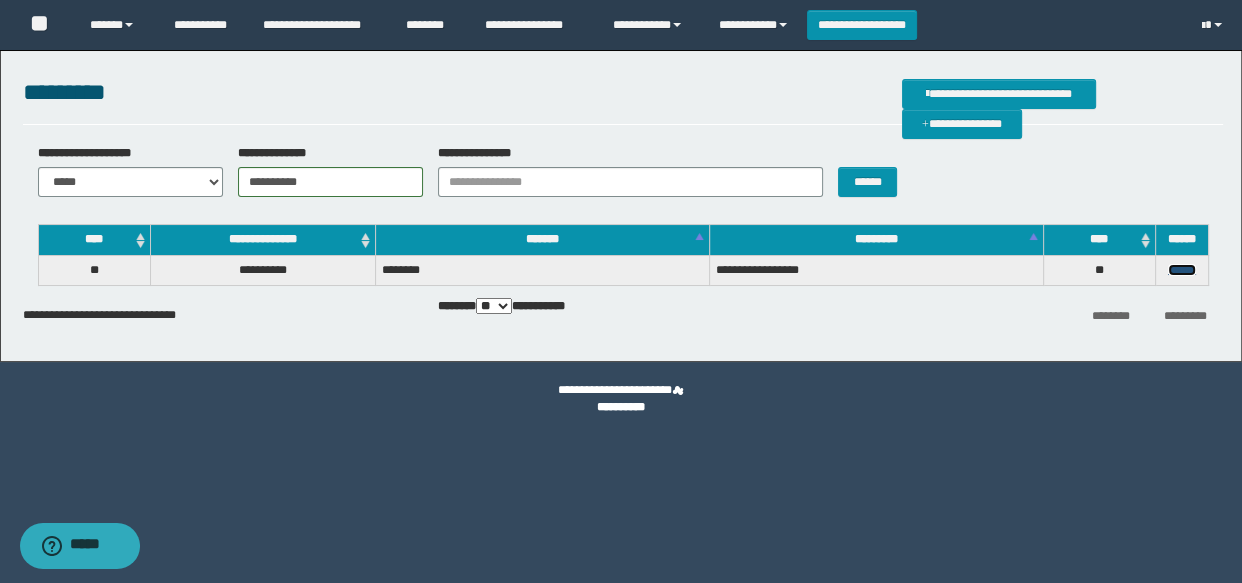 click on "******" at bounding box center (1182, 270) 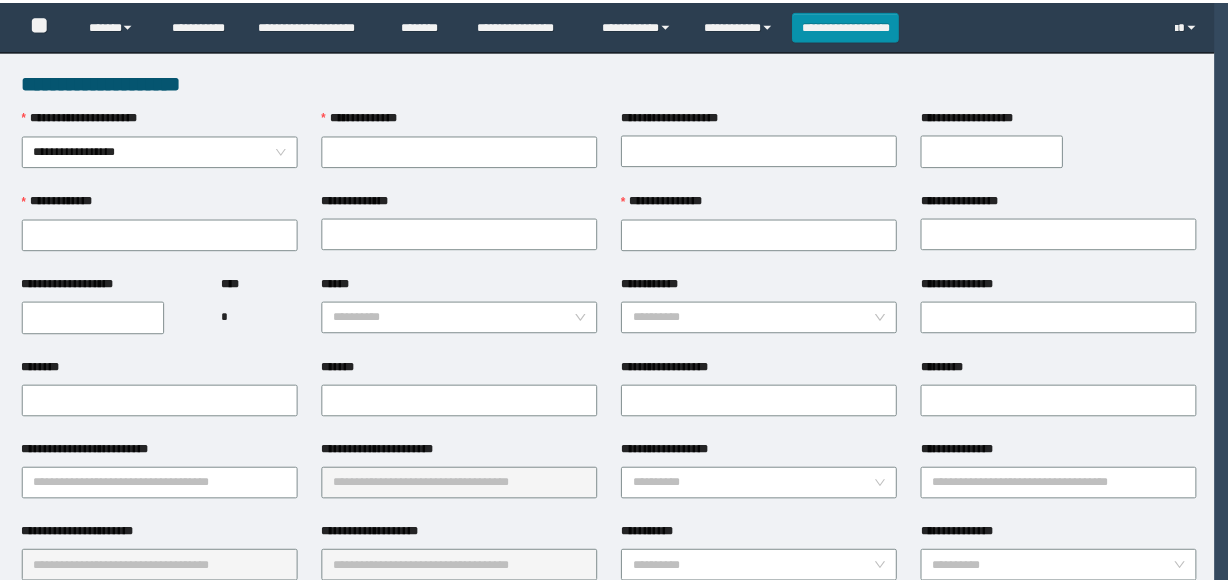 scroll, scrollTop: 0, scrollLeft: 0, axis: both 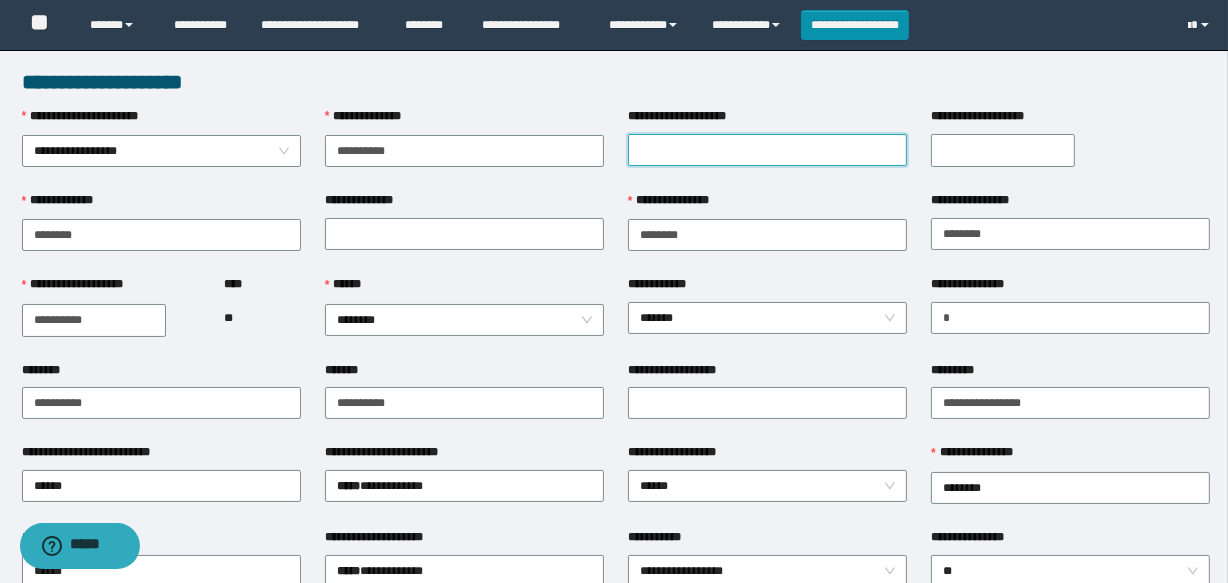 click on "**********" at bounding box center (767, 150) 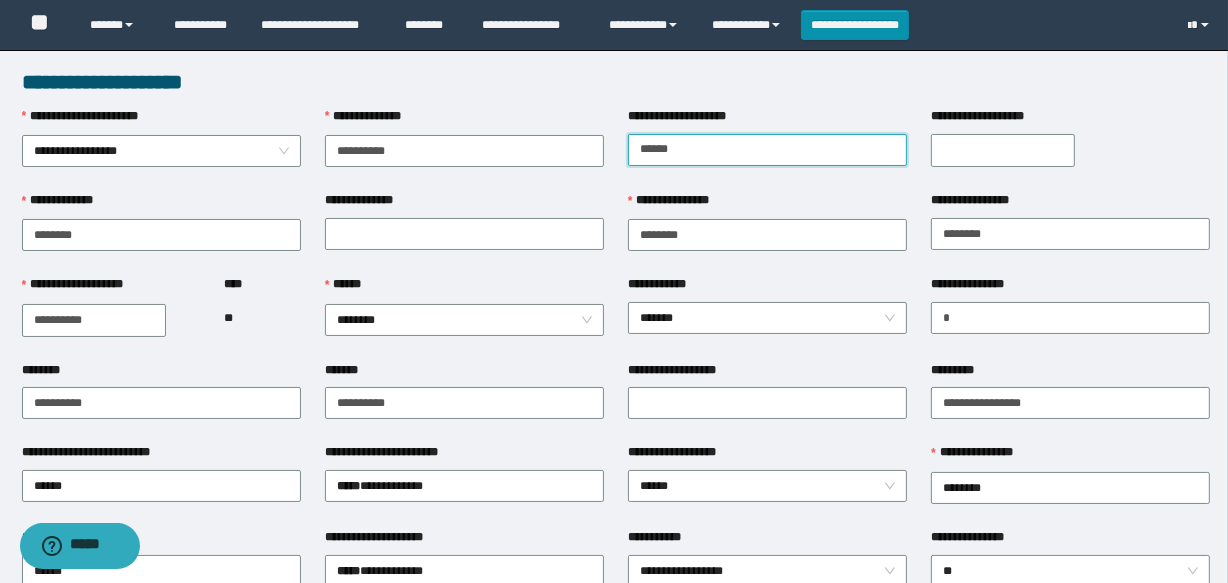 type on "*********" 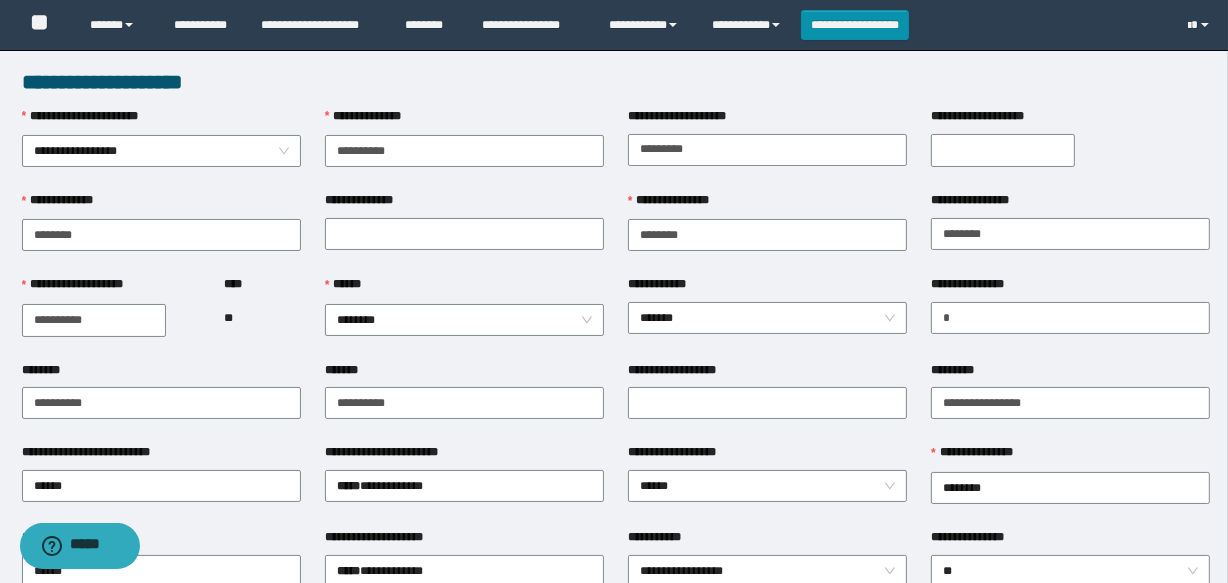 click on "**********" at bounding box center [1003, 150] 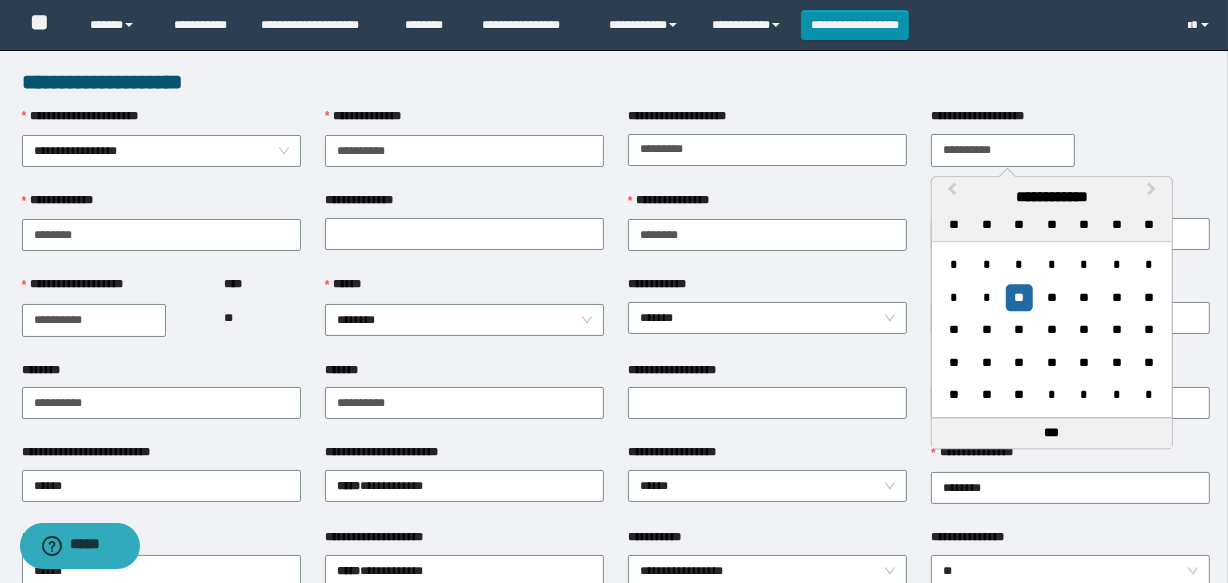 type on "**********" 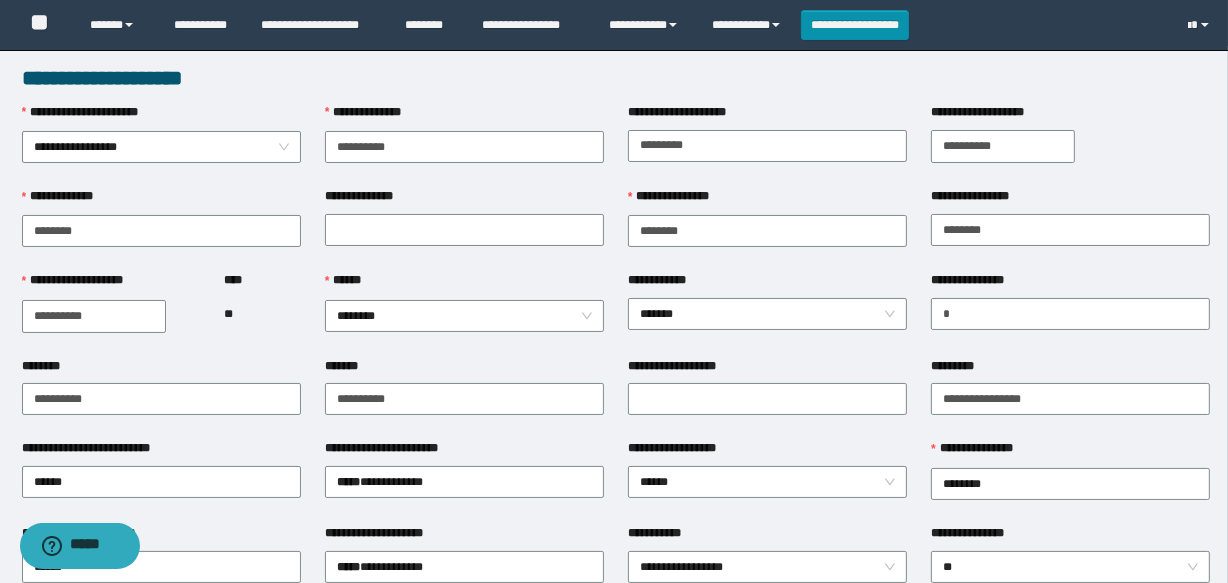 scroll, scrollTop: 0, scrollLeft: 0, axis: both 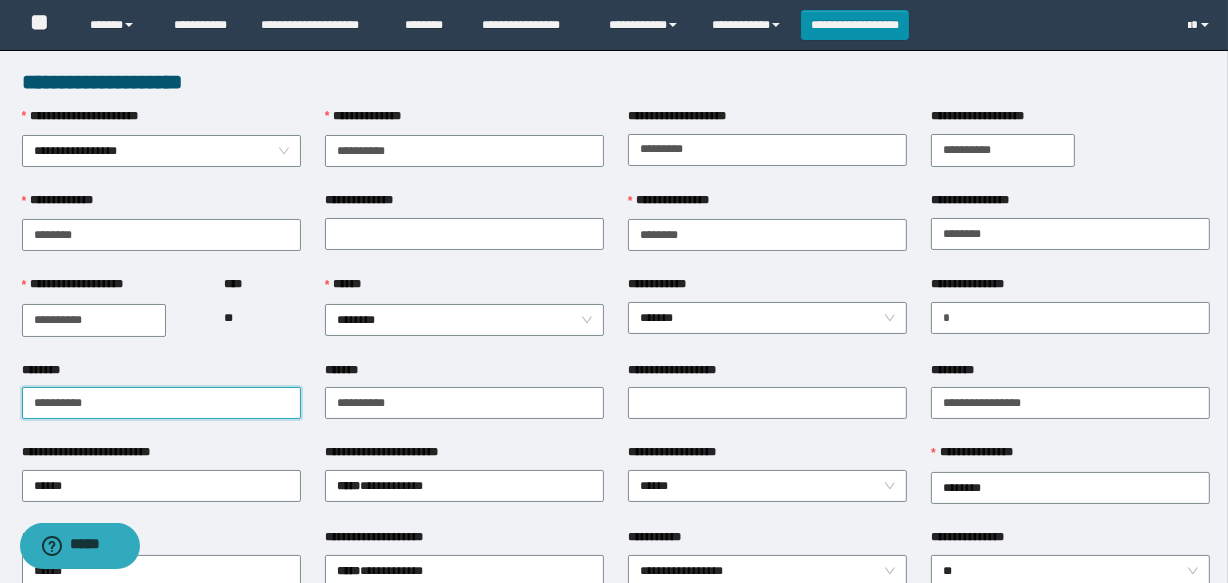 click on "********" at bounding box center [161, 403] 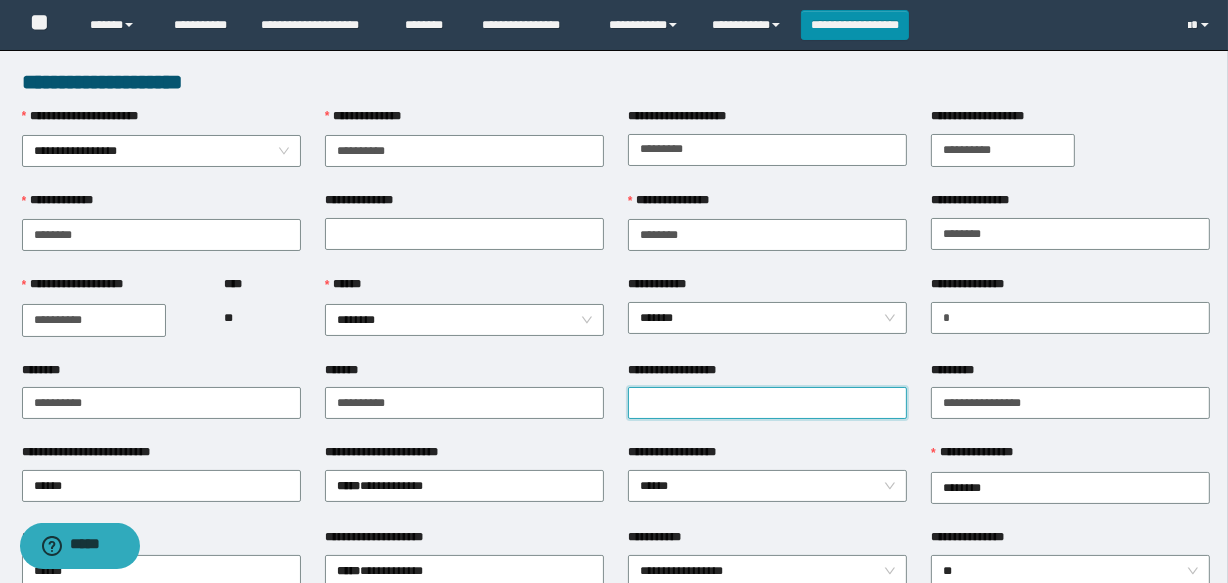 click on "**********" at bounding box center [767, 403] 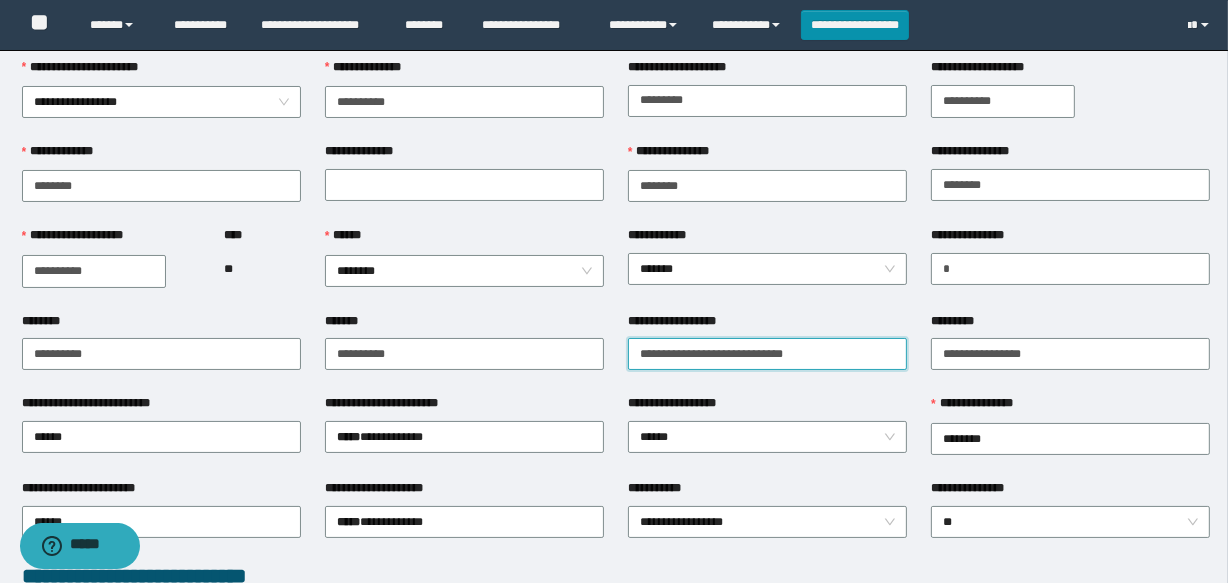 scroll, scrollTop: 181, scrollLeft: 0, axis: vertical 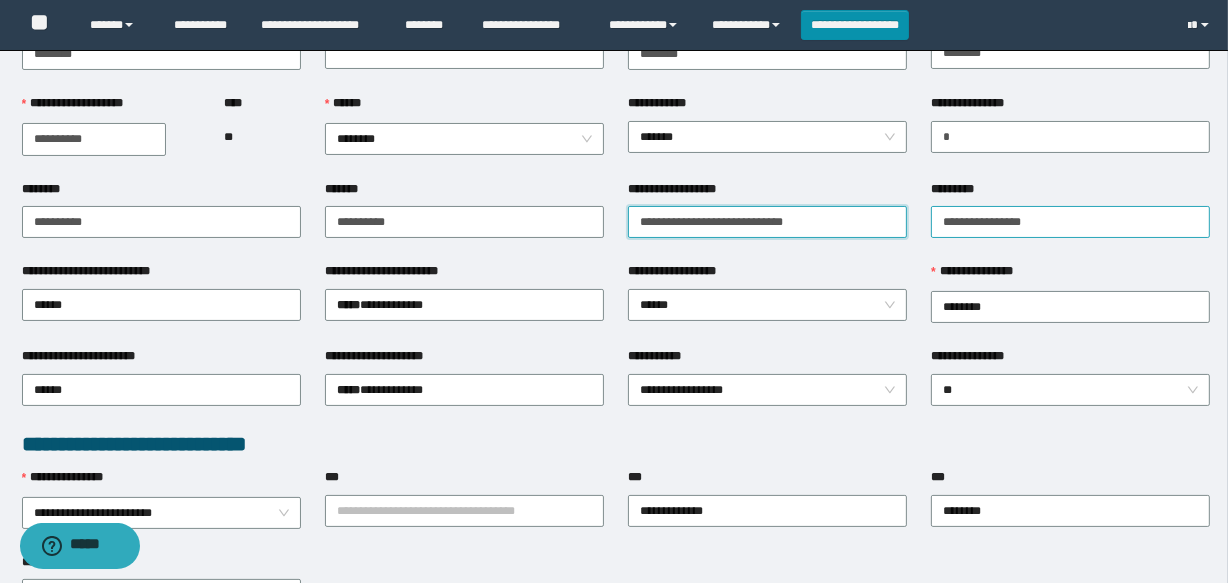 type on "**********" 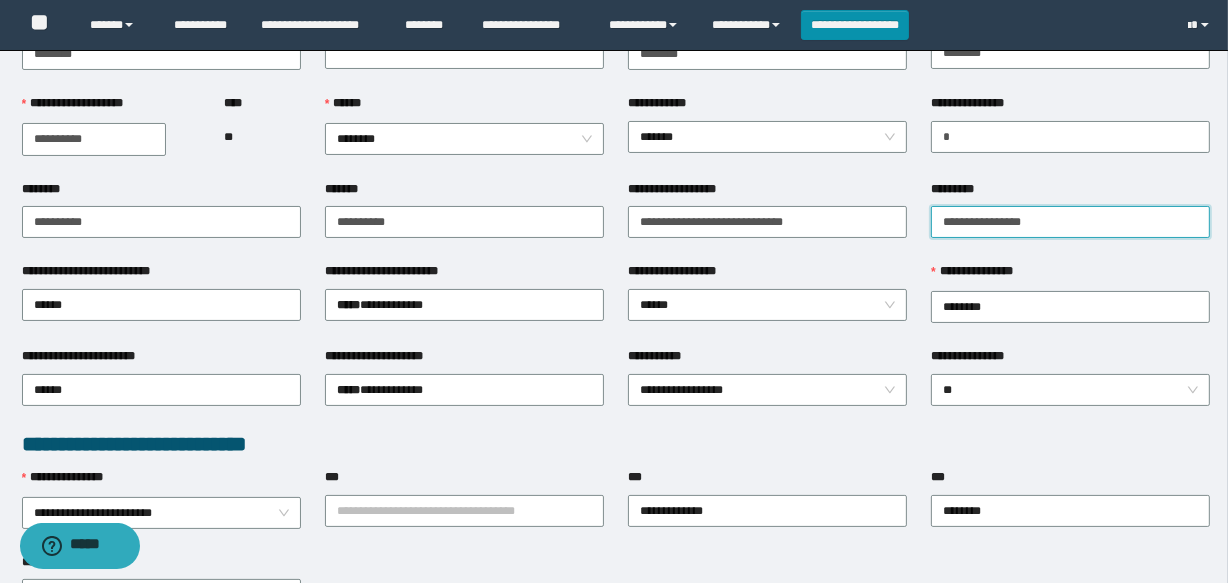 click on "*********" at bounding box center (1070, 222) 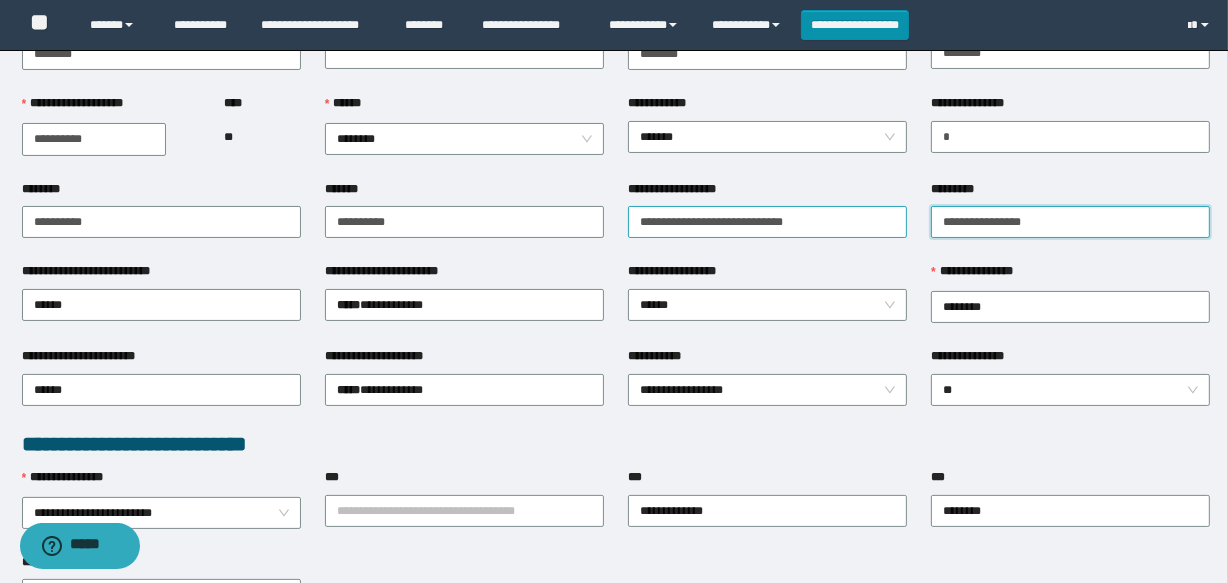 drag, startPoint x: 1084, startPoint y: 214, endPoint x: 887, endPoint y: 211, distance: 197.02284 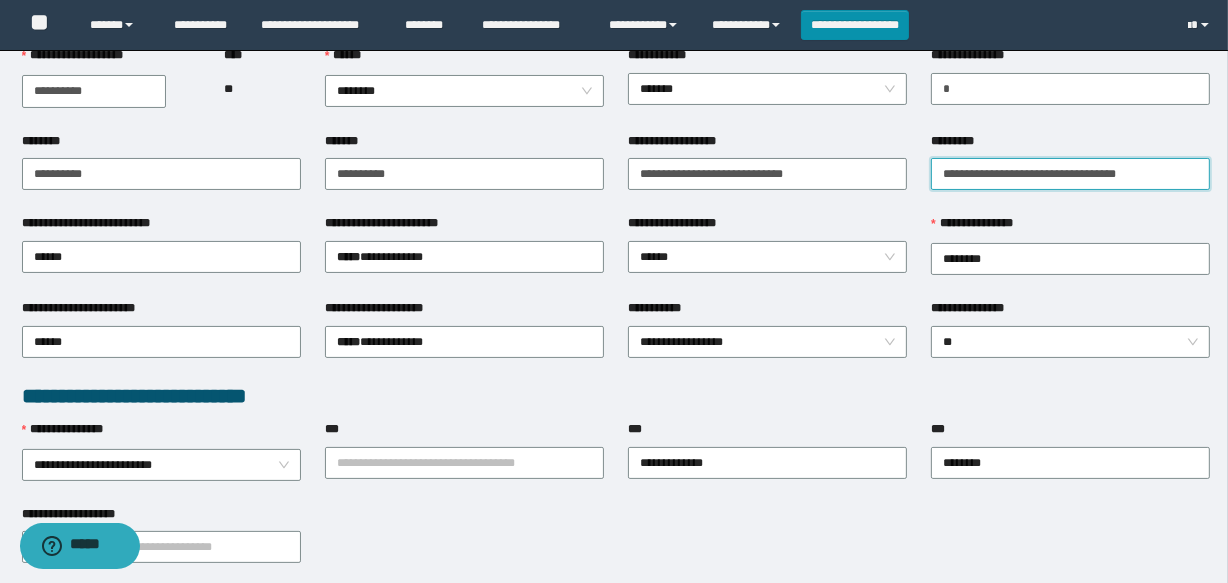scroll, scrollTop: 363, scrollLeft: 0, axis: vertical 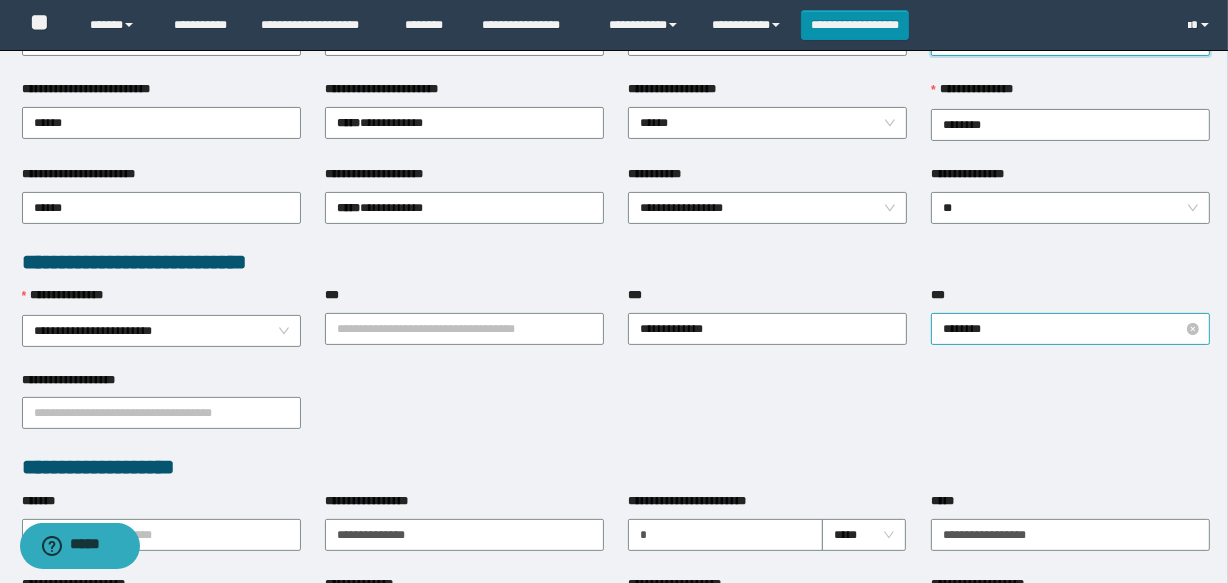 click on "********" at bounding box center [1070, 329] 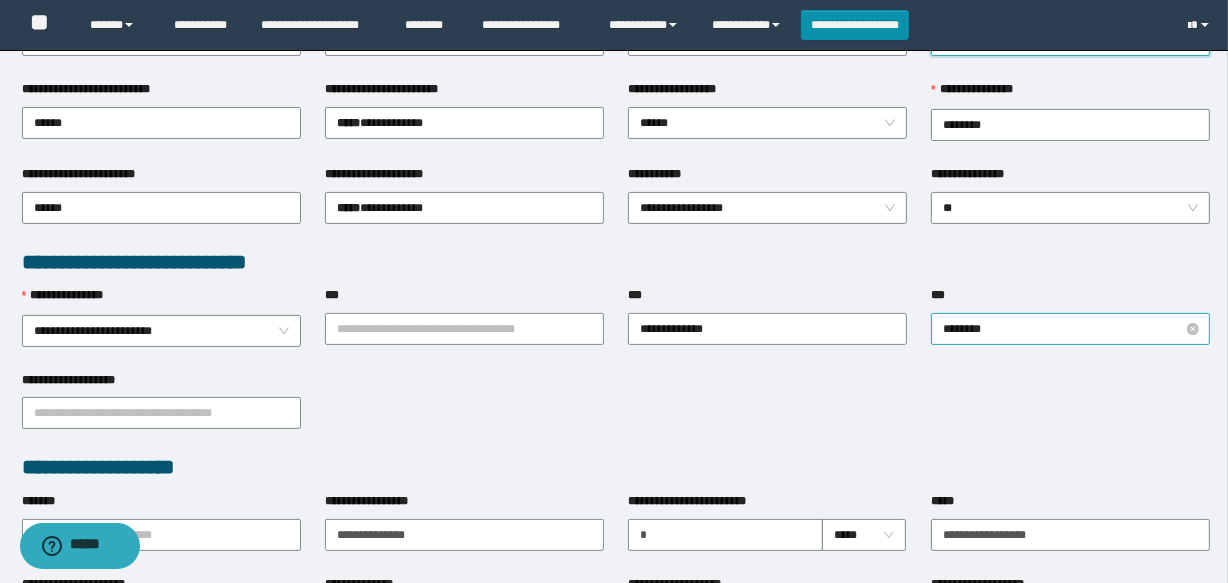 type on "**********" 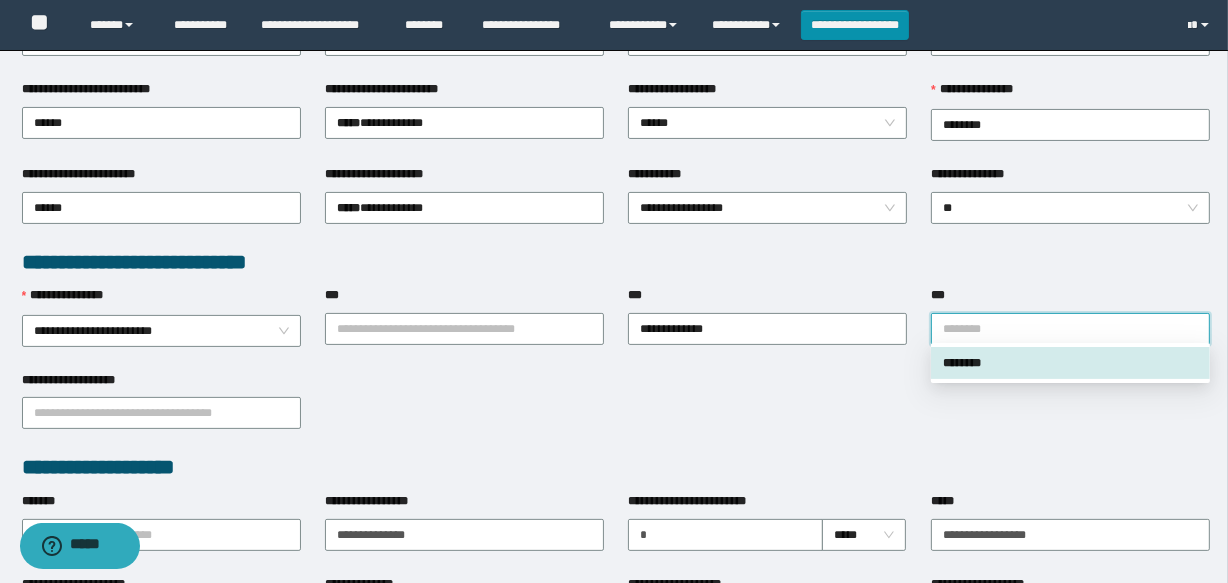 click on "**********" at bounding box center (616, 412) 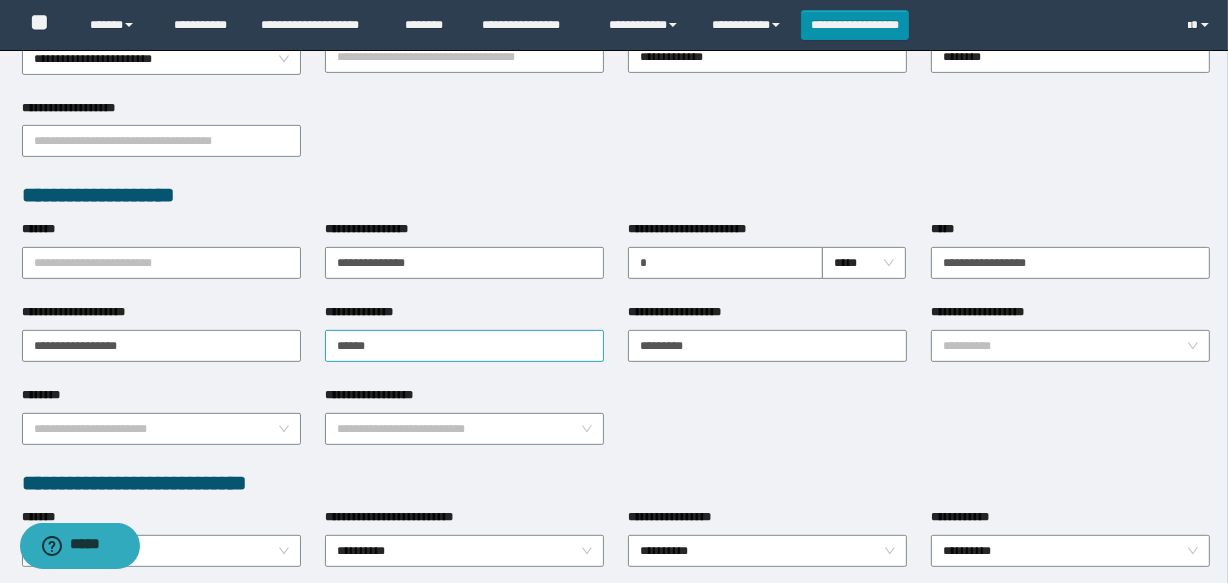 scroll, scrollTop: 636, scrollLeft: 0, axis: vertical 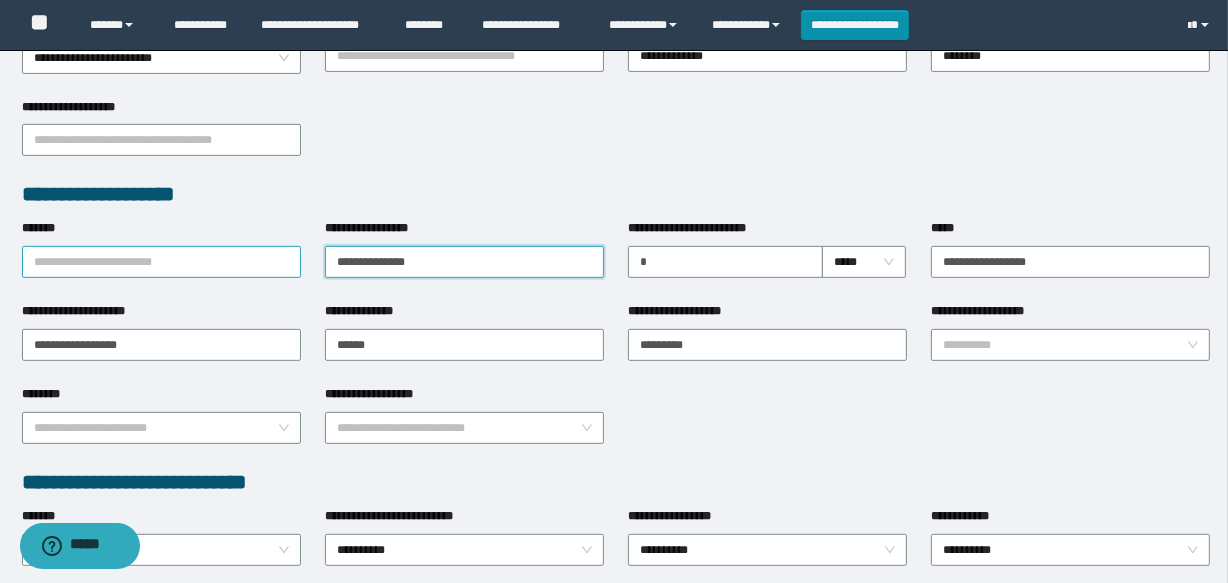 drag, startPoint x: 521, startPoint y: 257, endPoint x: 293, endPoint y: 240, distance: 228.63289 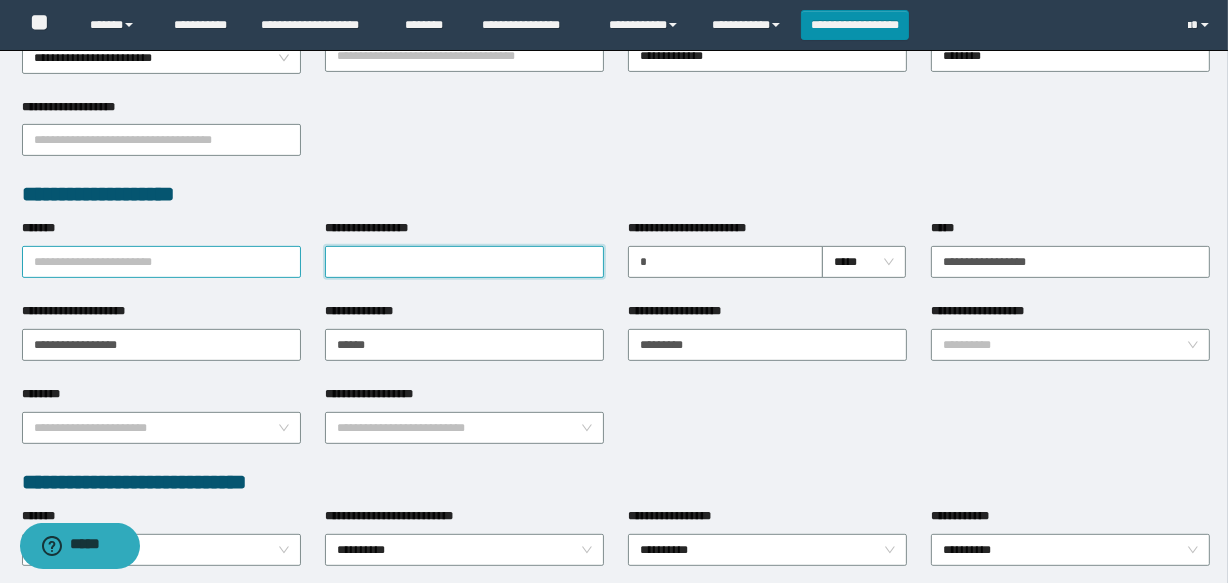 type 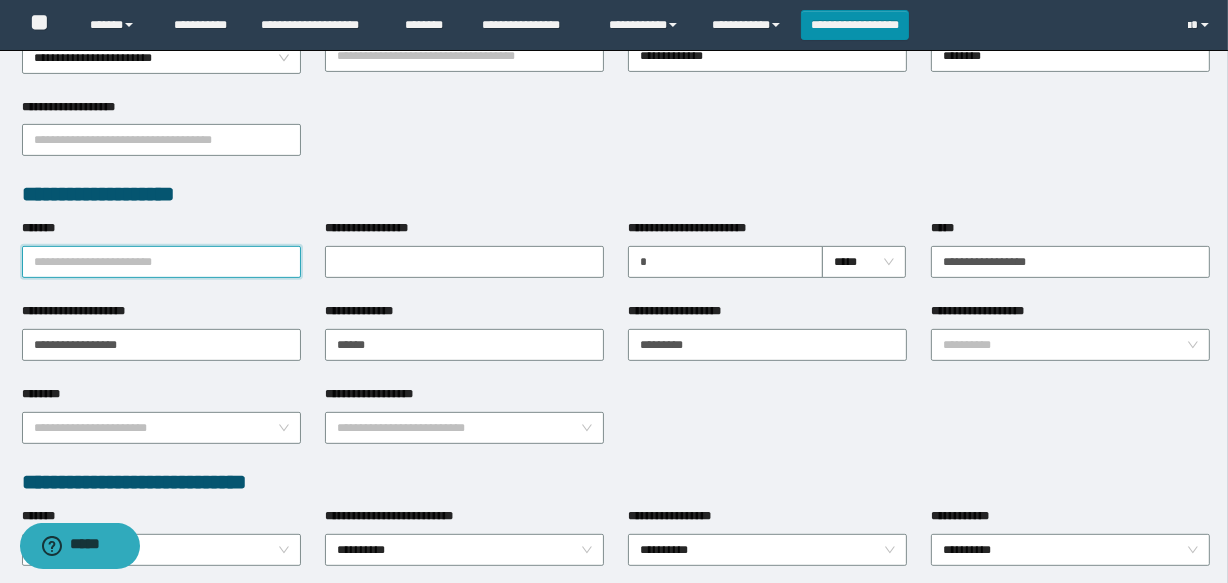 click on "*******" at bounding box center [161, 262] 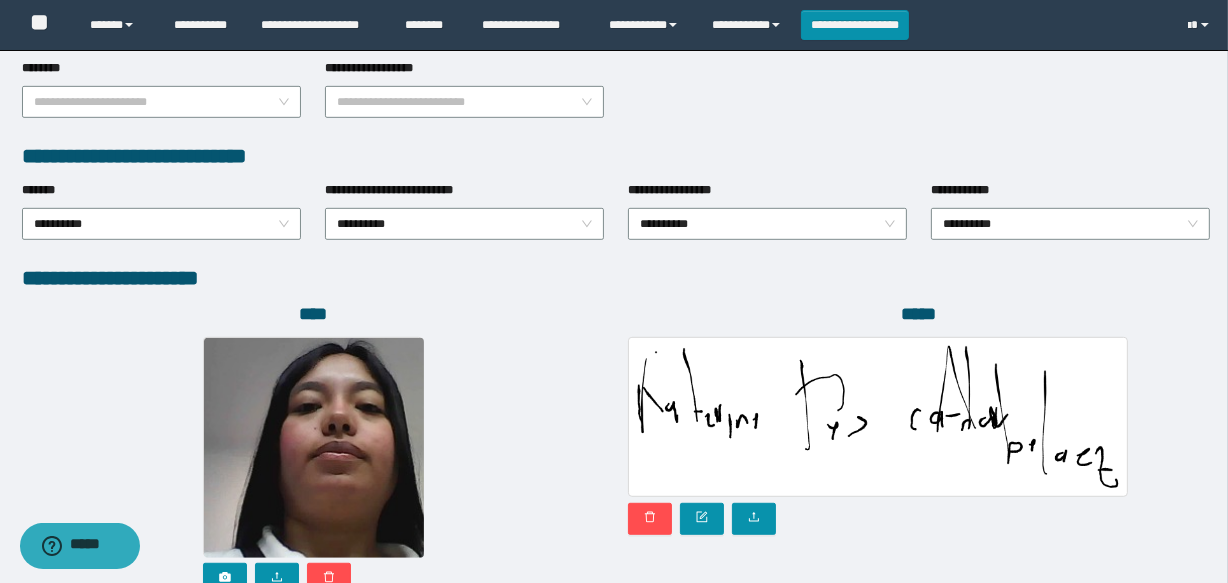 scroll, scrollTop: 1120, scrollLeft: 0, axis: vertical 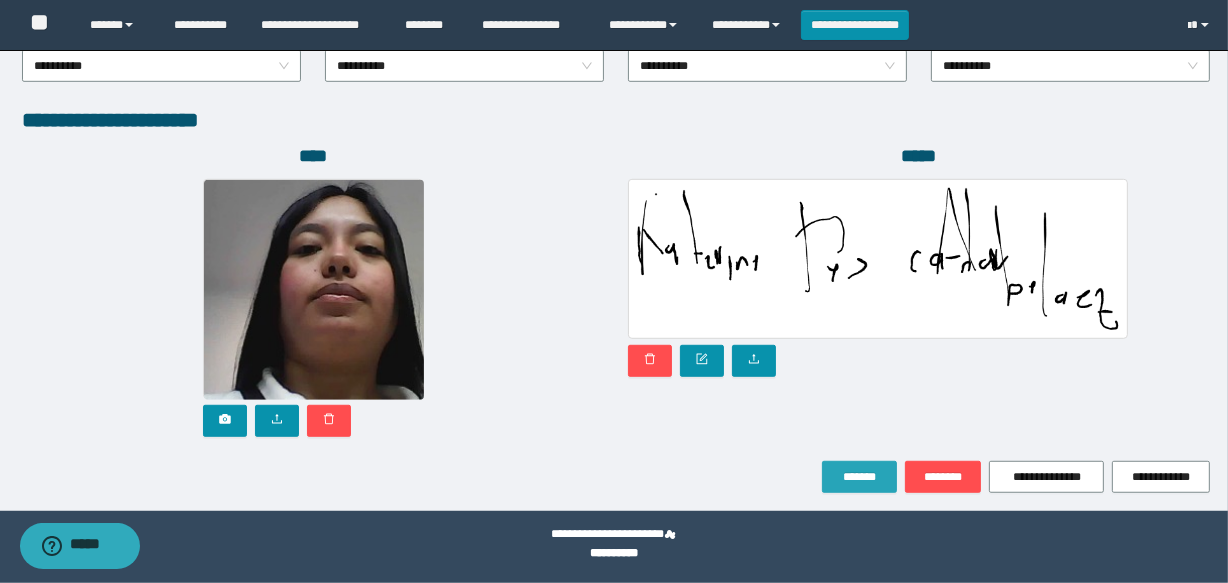 click on "*******" at bounding box center (859, 477) 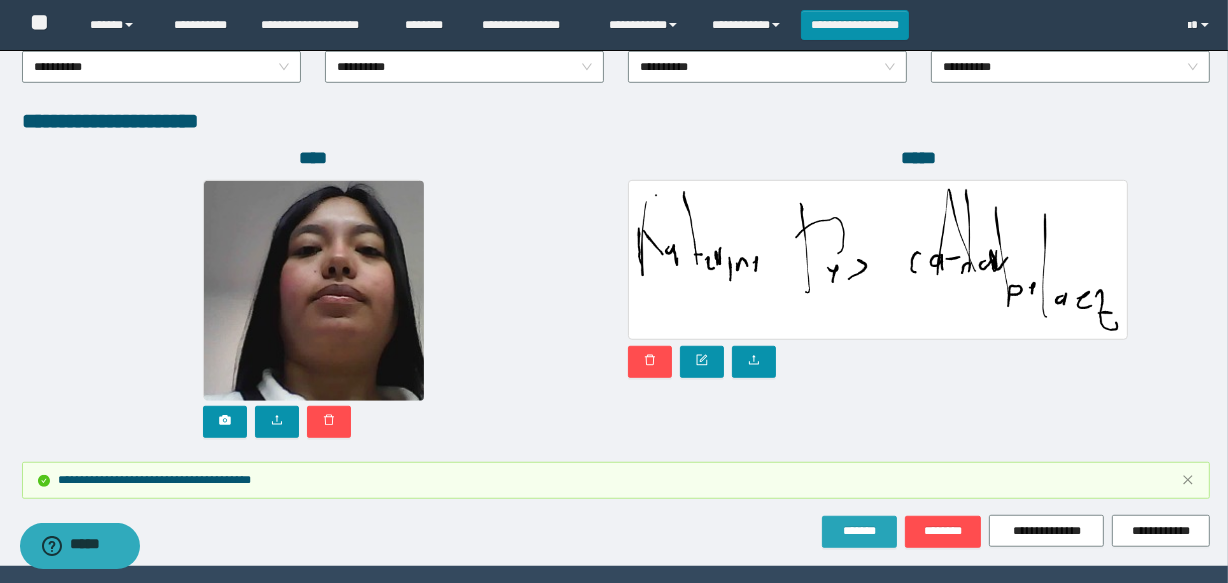 scroll, scrollTop: 717, scrollLeft: 0, axis: vertical 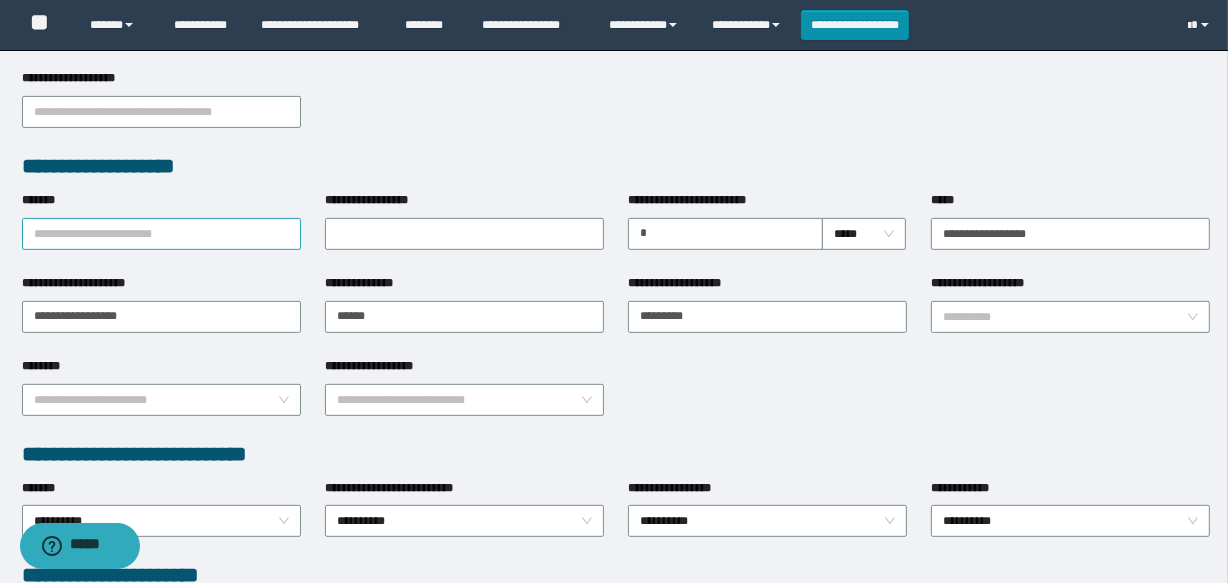 click on "*******" at bounding box center (161, 234) 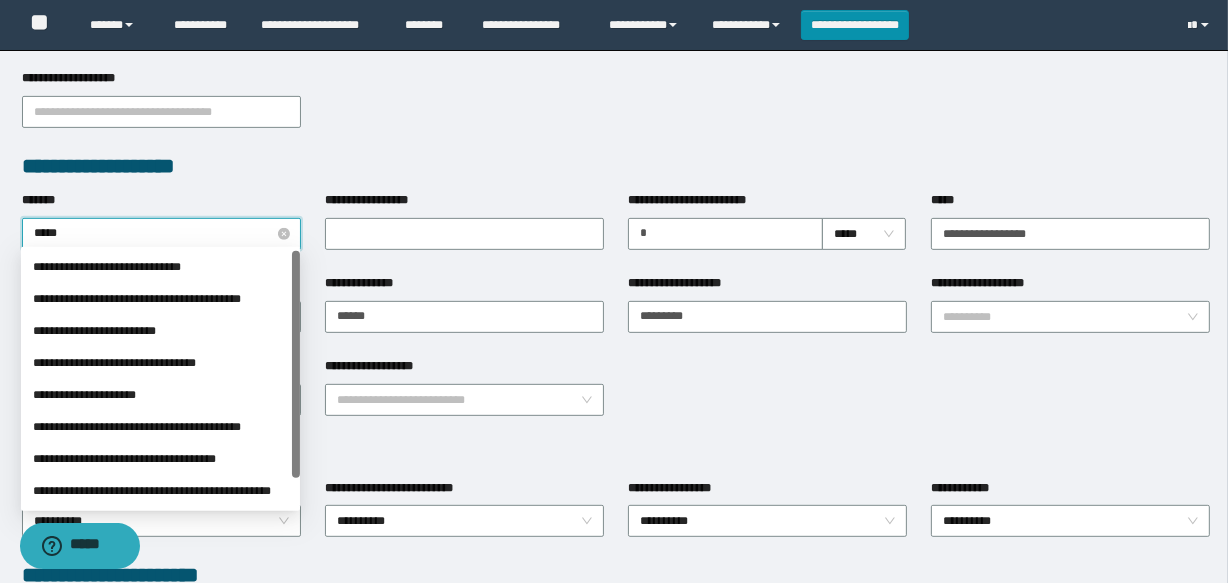 type on "******" 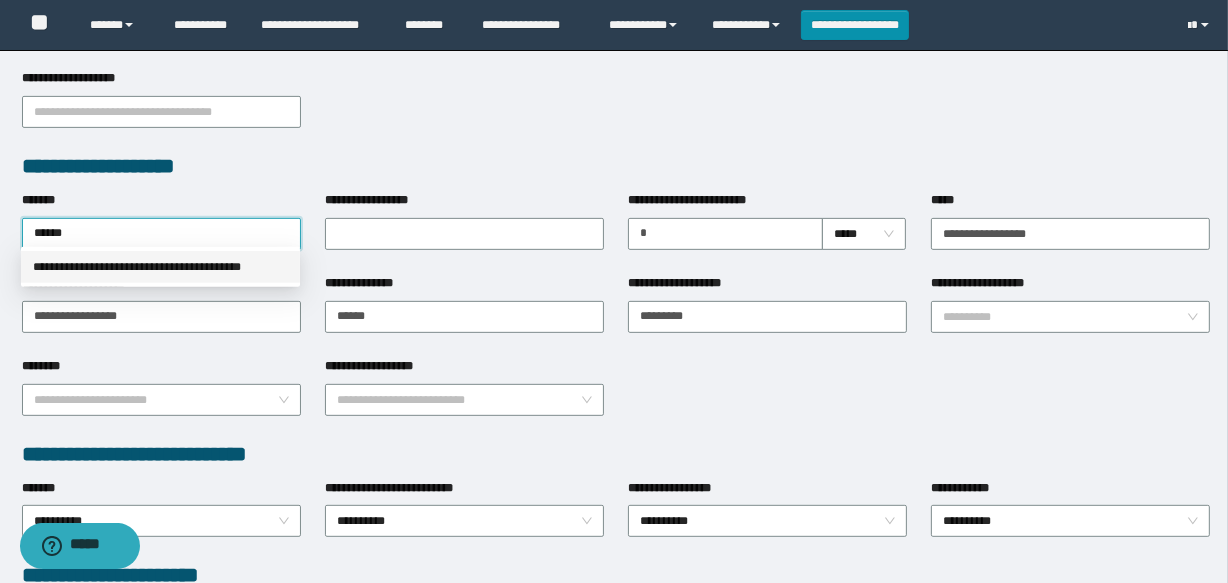 click on "**********" at bounding box center (160, 267) 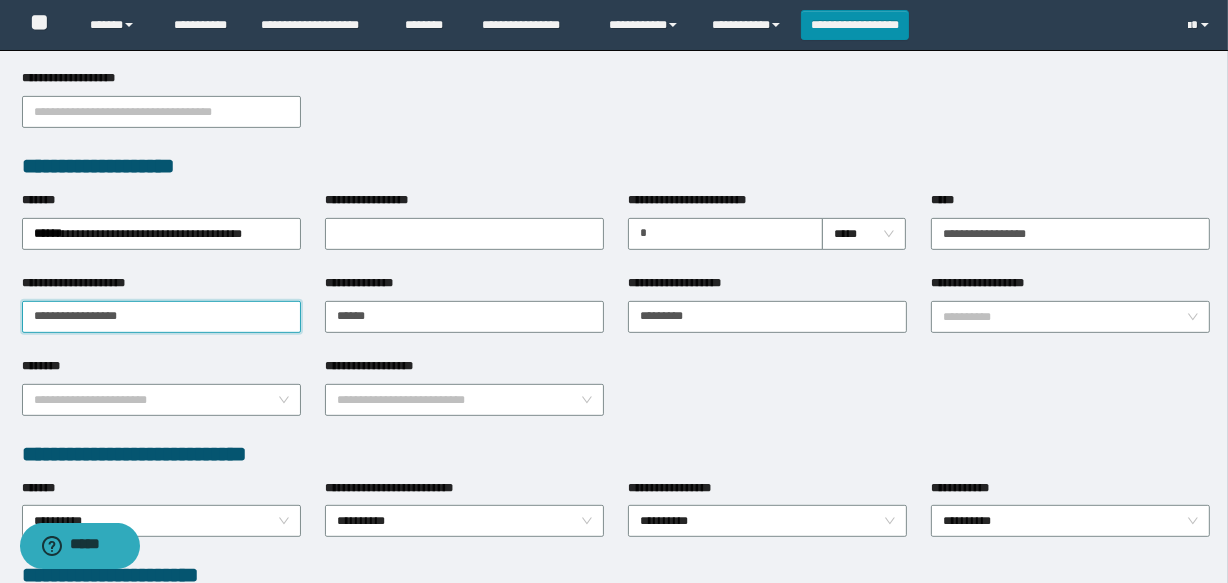click on "**********" at bounding box center [614, 176] 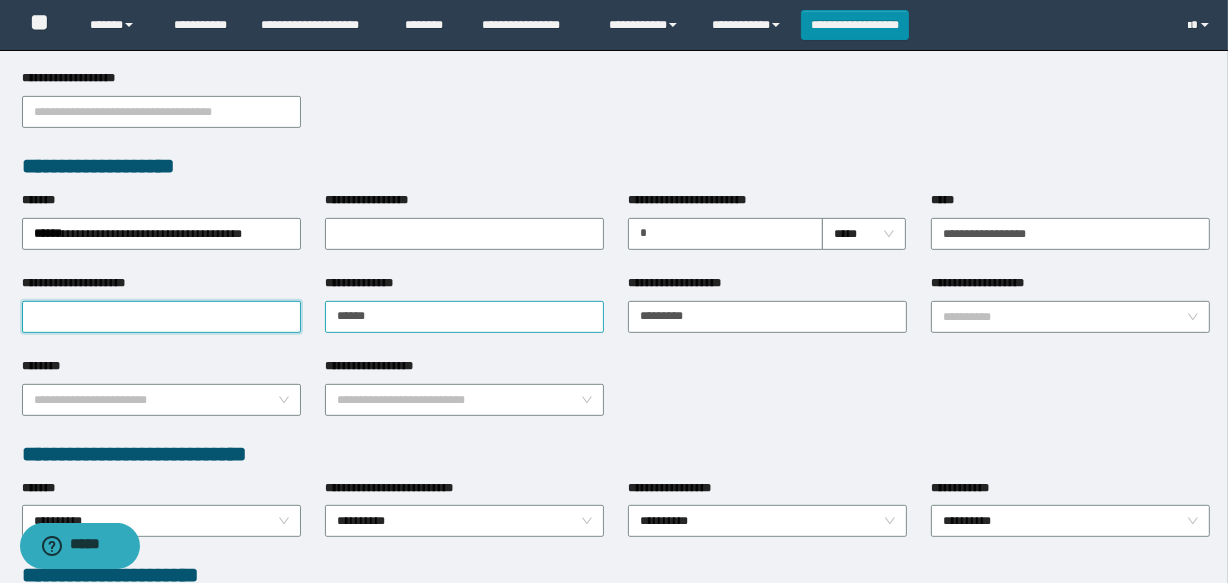 type 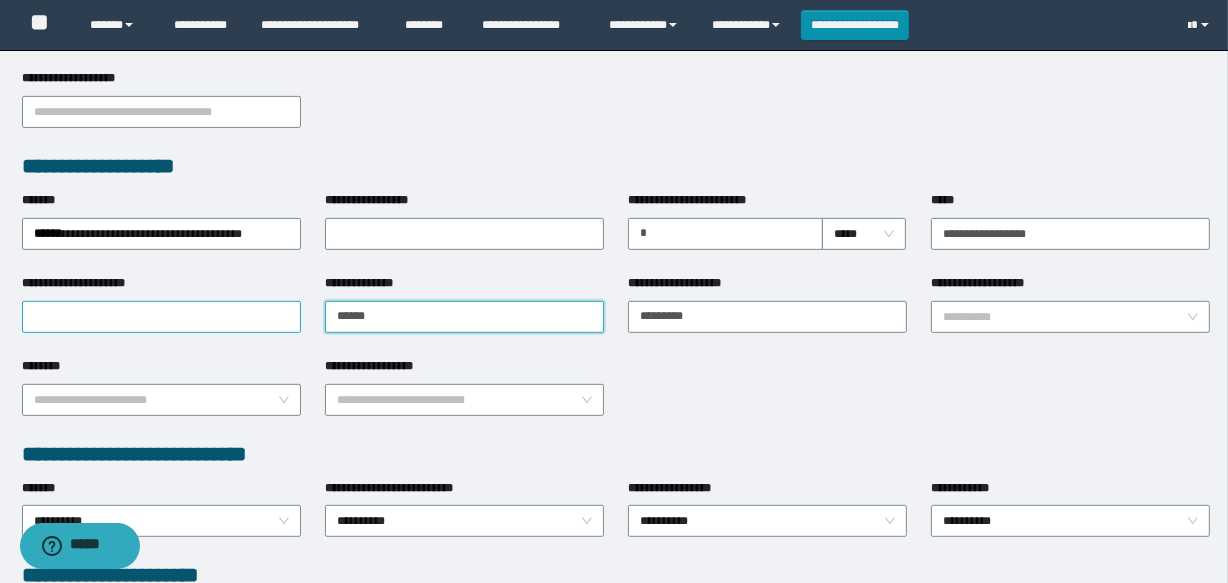 drag, startPoint x: 424, startPoint y: 303, endPoint x: 211, endPoint y: 301, distance: 213.00938 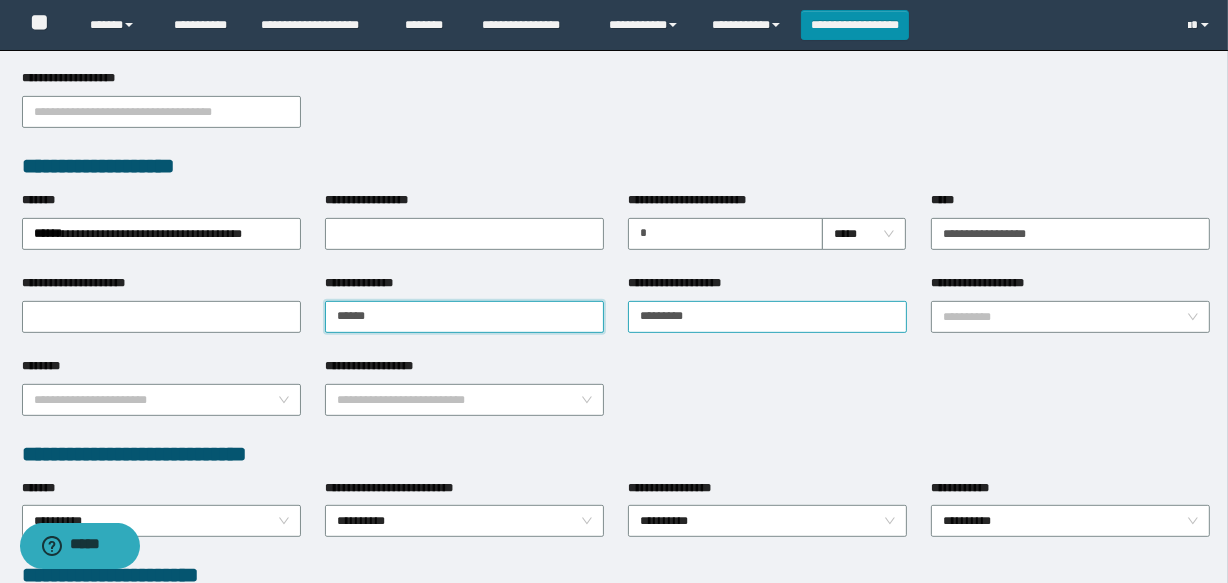 type on "******" 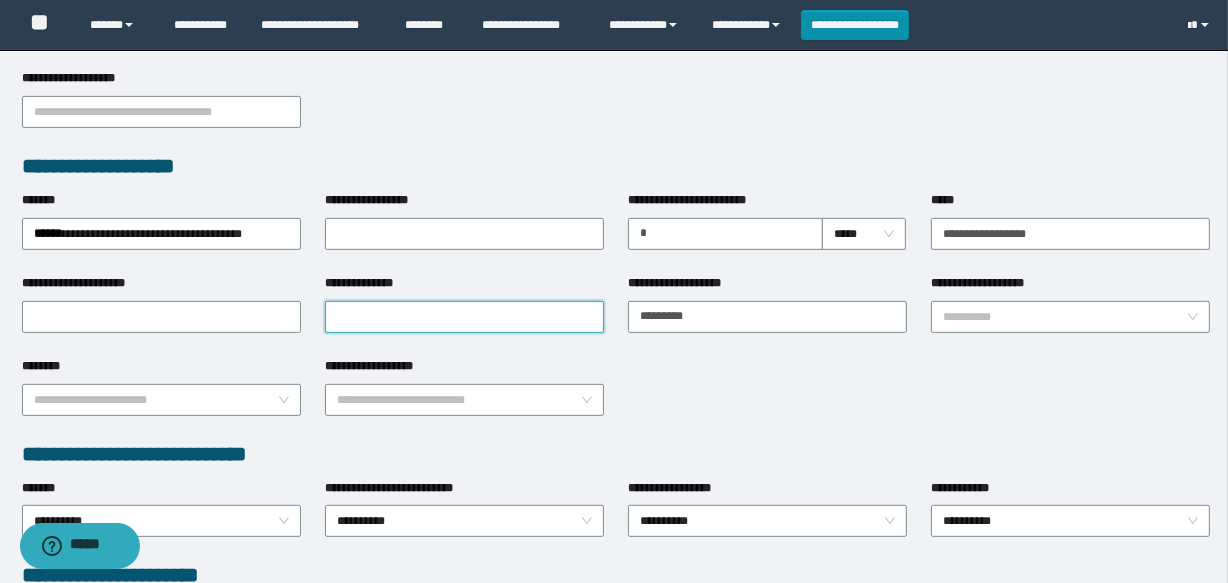 type 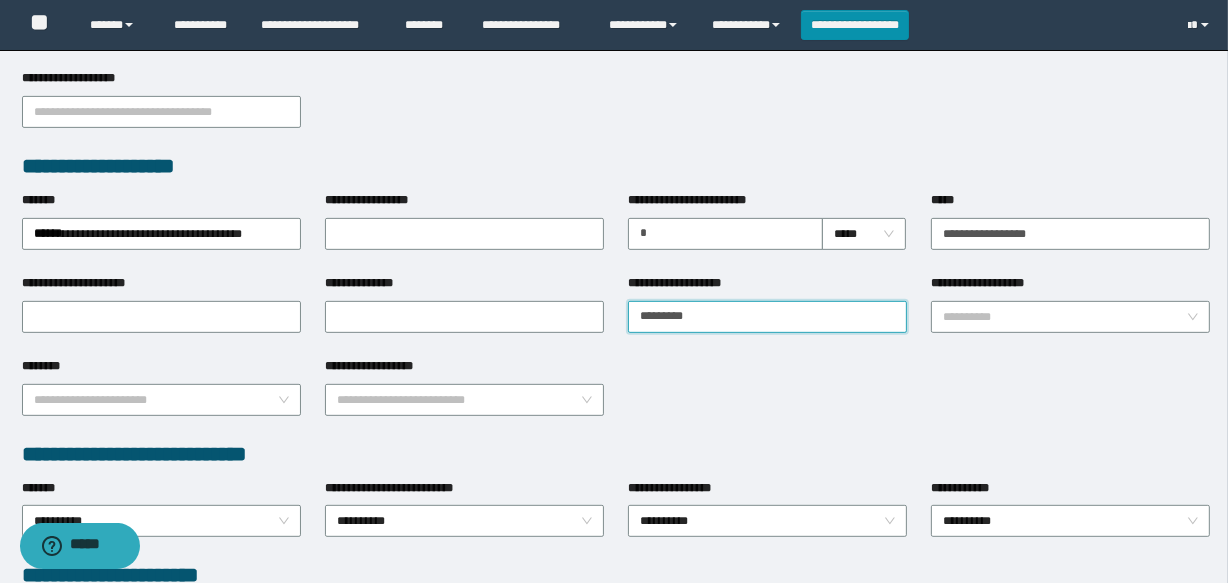 drag, startPoint x: 558, startPoint y: 294, endPoint x: 463, endPoint y: 290, distance: 95.084175 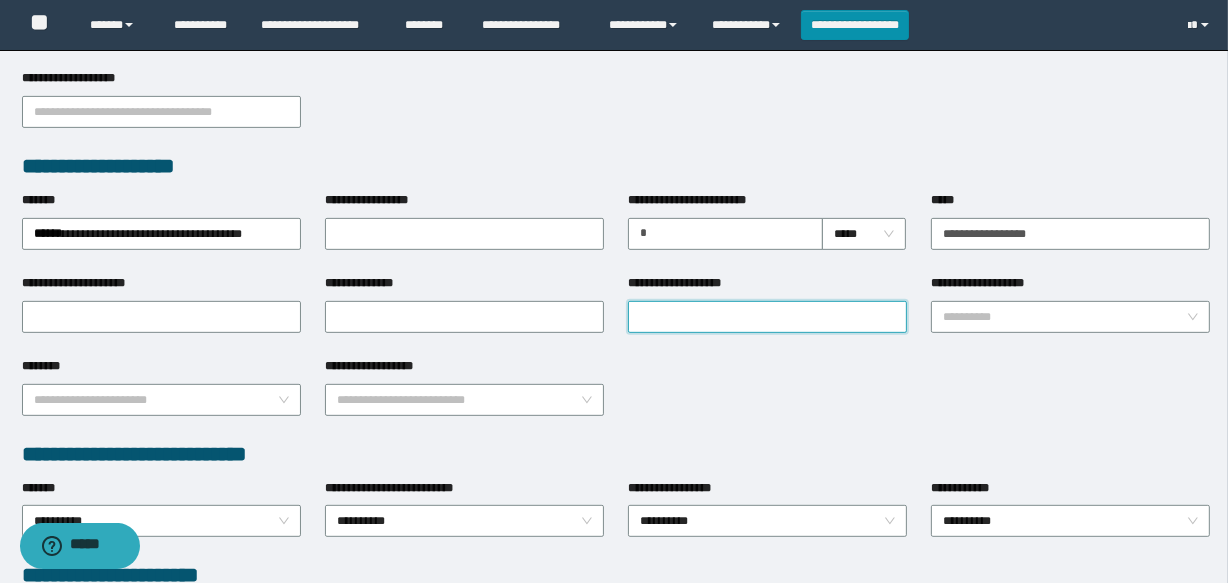 type 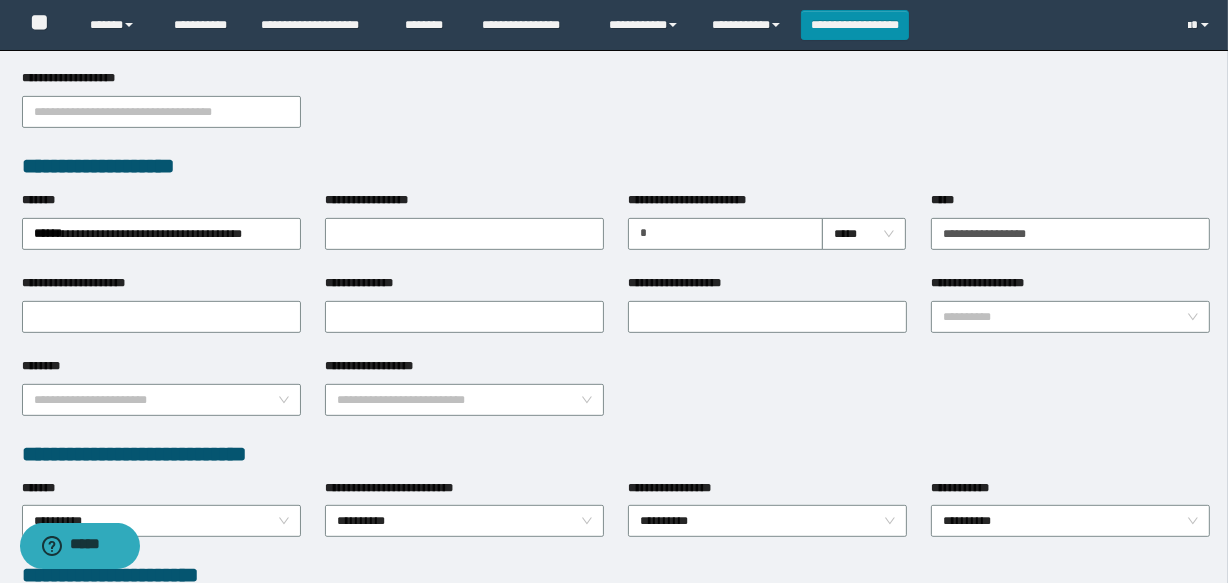 click on "**********" at bounding box center (616, 398) 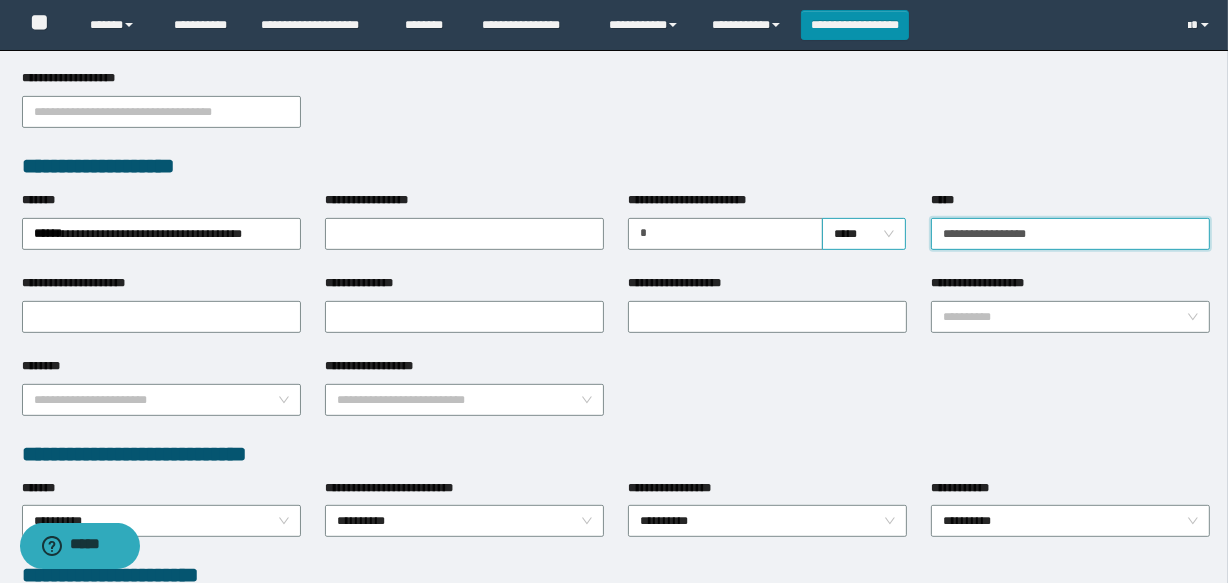 drag, startPoint x: 1100, startPoint y: 223, endPoint x: 839, endPoint y: 223, distance: 261 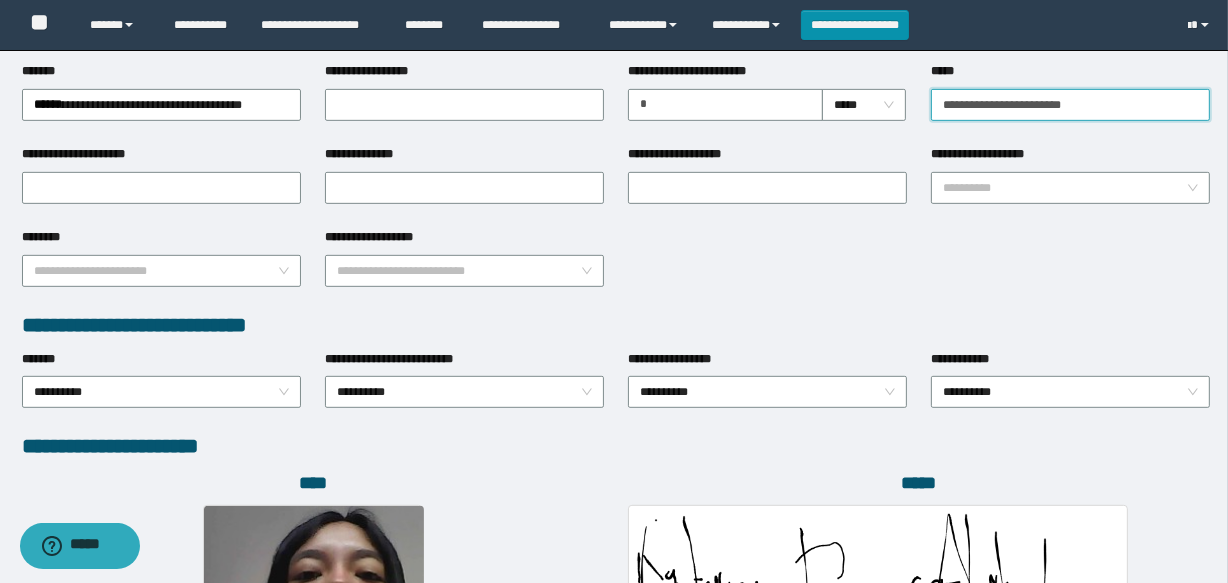 scroll, scrollTop: 1080, scrollLeft: 0, axis: vertical 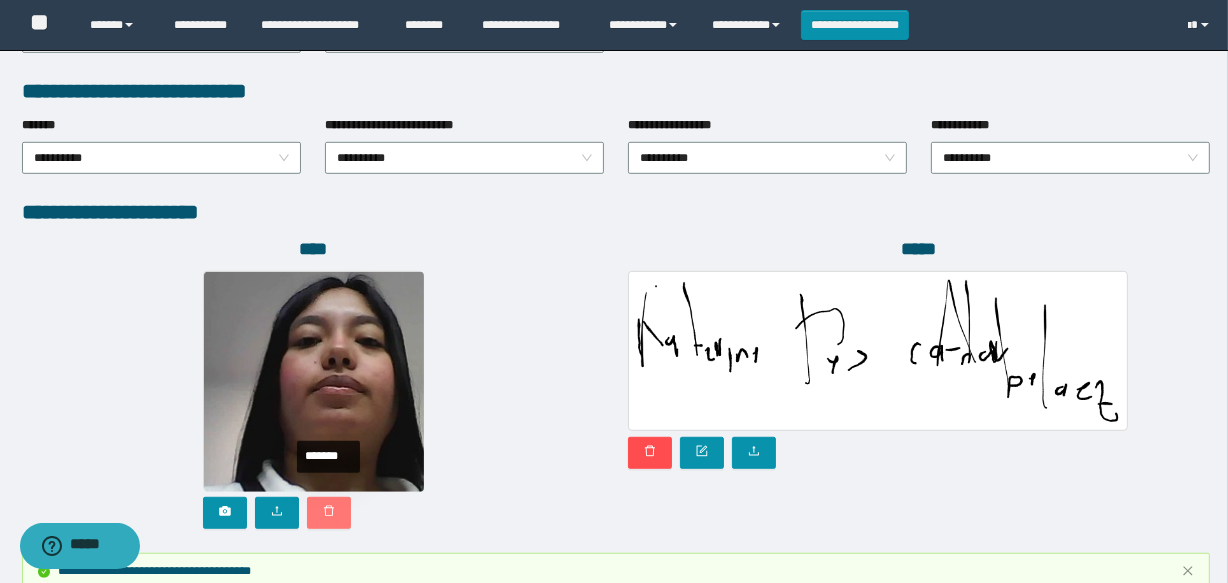 type on "**********" 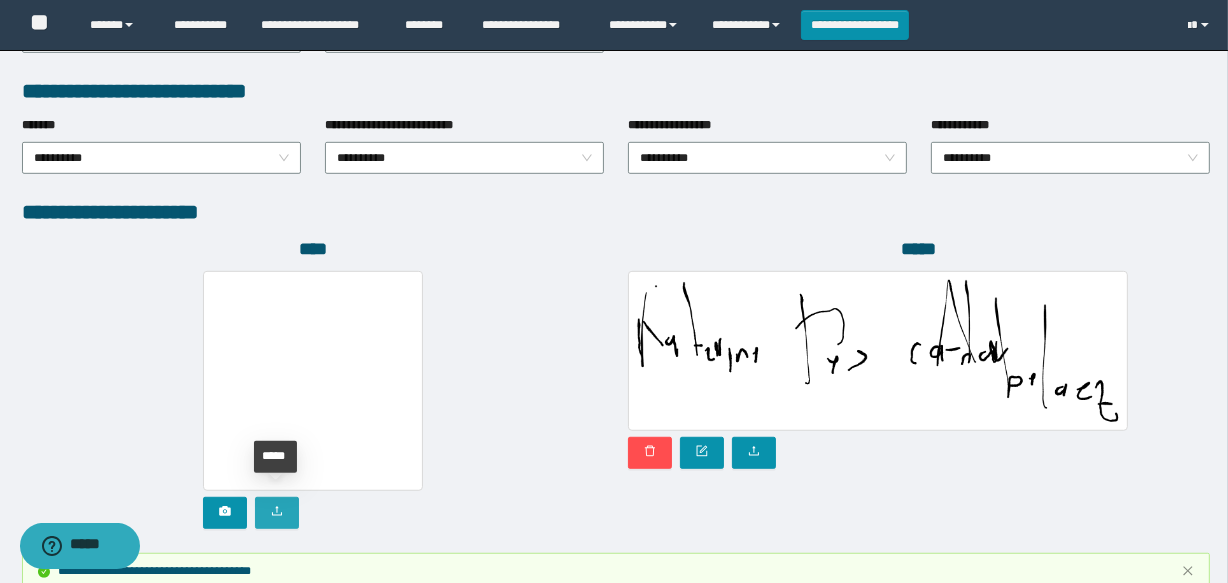 click at bounding box center [277, 513] 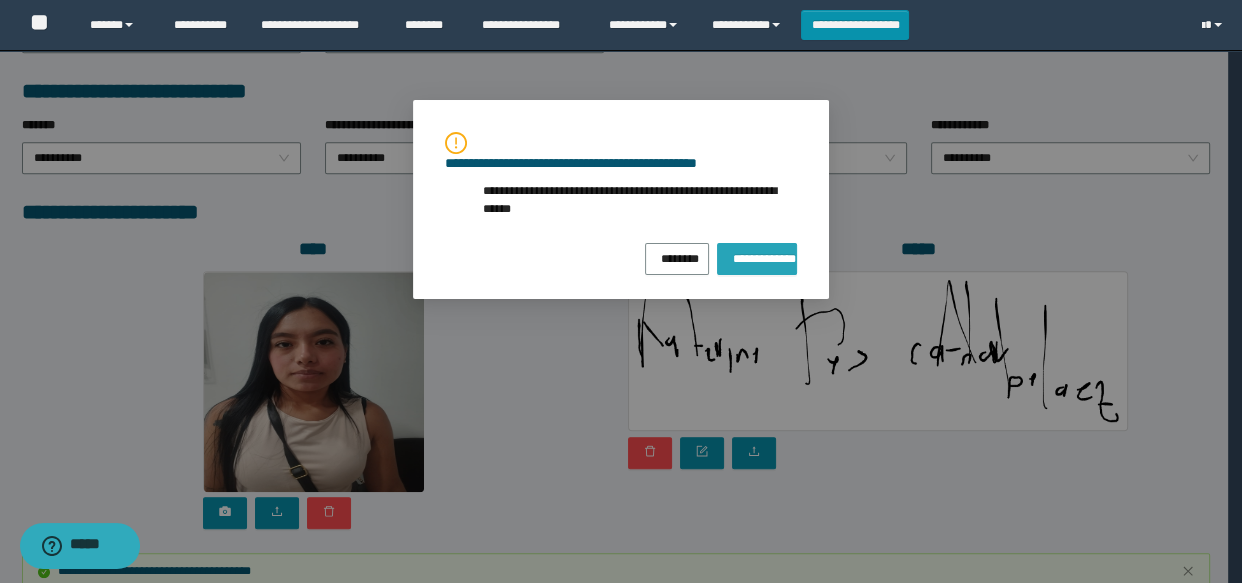 click on "**********" at bounding box center (757, 256) 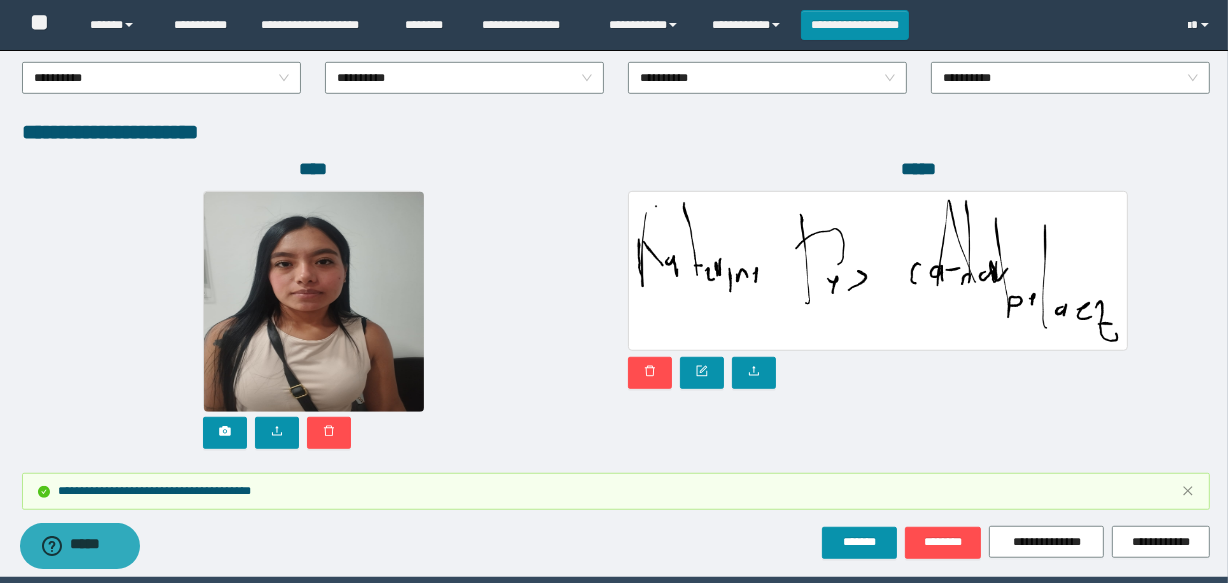 scroll, scrollTop: 1225, scrollLeft: 0, axis: vertical 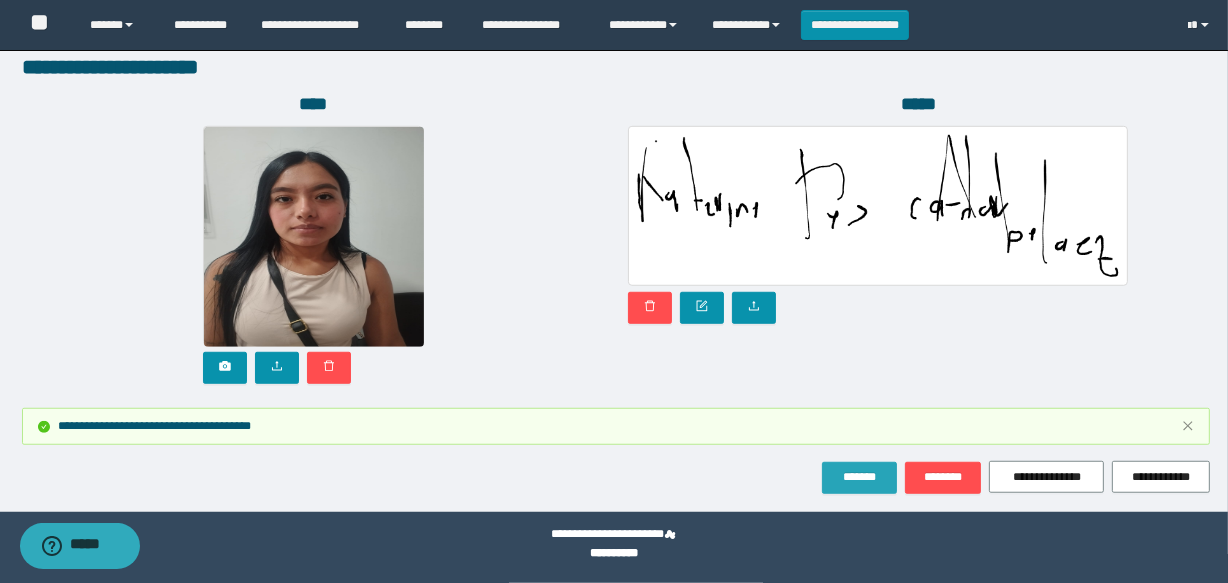 click on "*******" at bounding box center (859, 477) 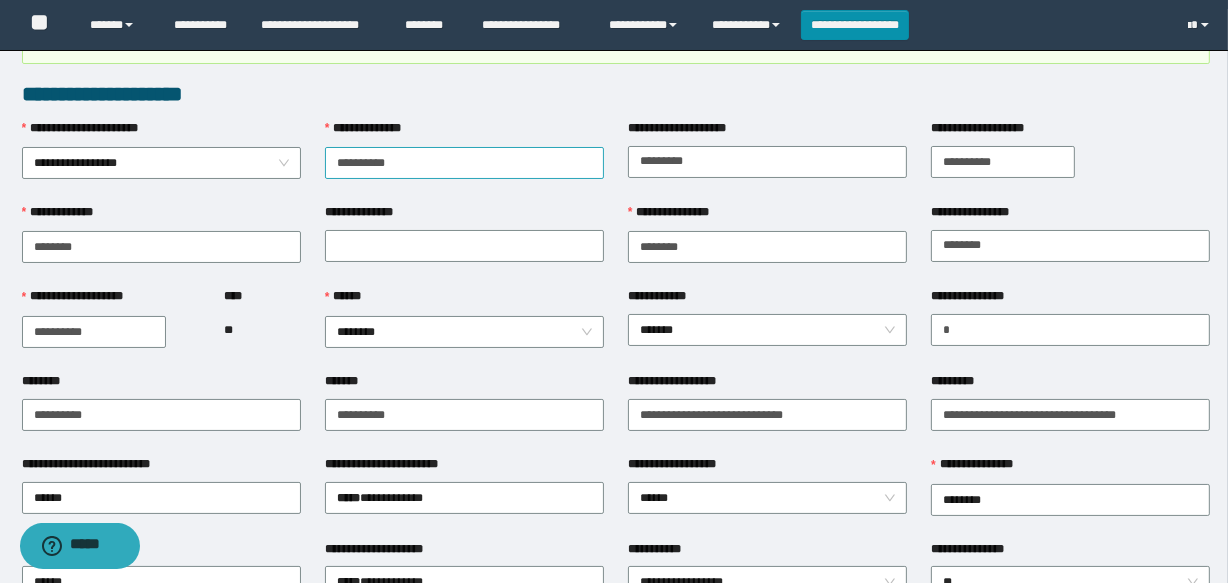 scroll, scrollTop: 0, scrollLeft: 0, axis: both 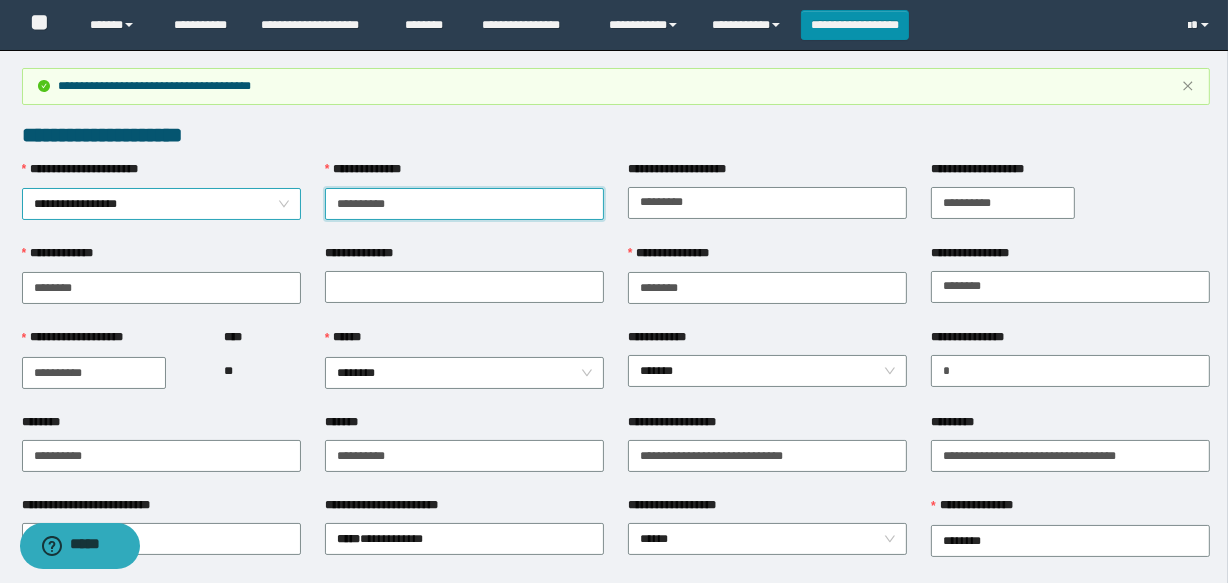 drag, startPoint x: 452, startPoint y: 195, endPoint x: 160, endPoint y: 196, distance: 292.0017 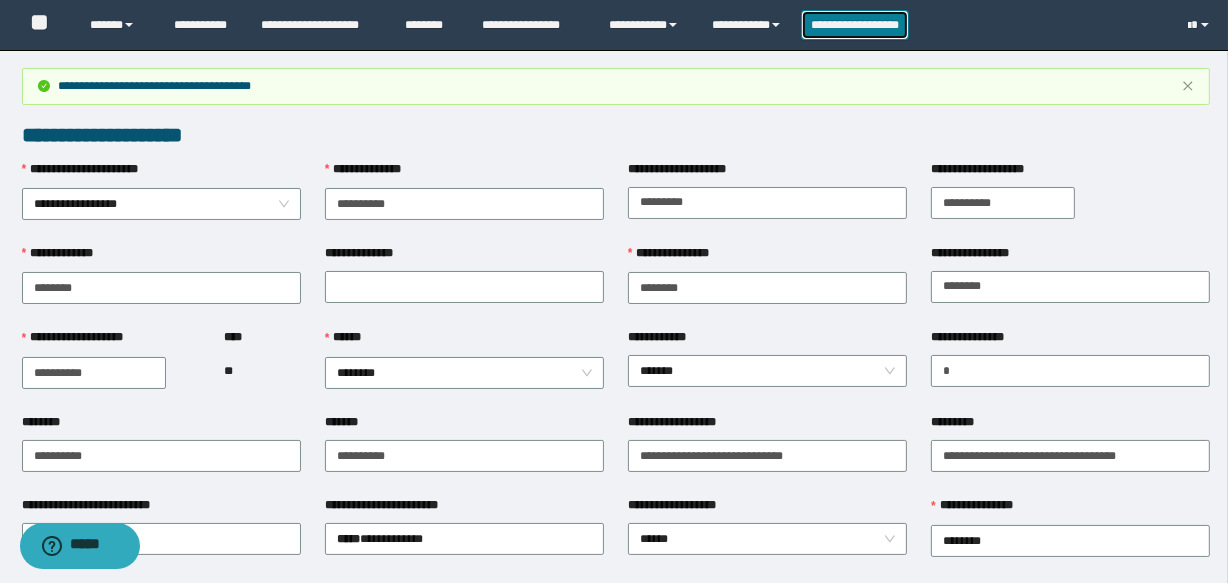 click on "**********" at bounding box center [855, 25] 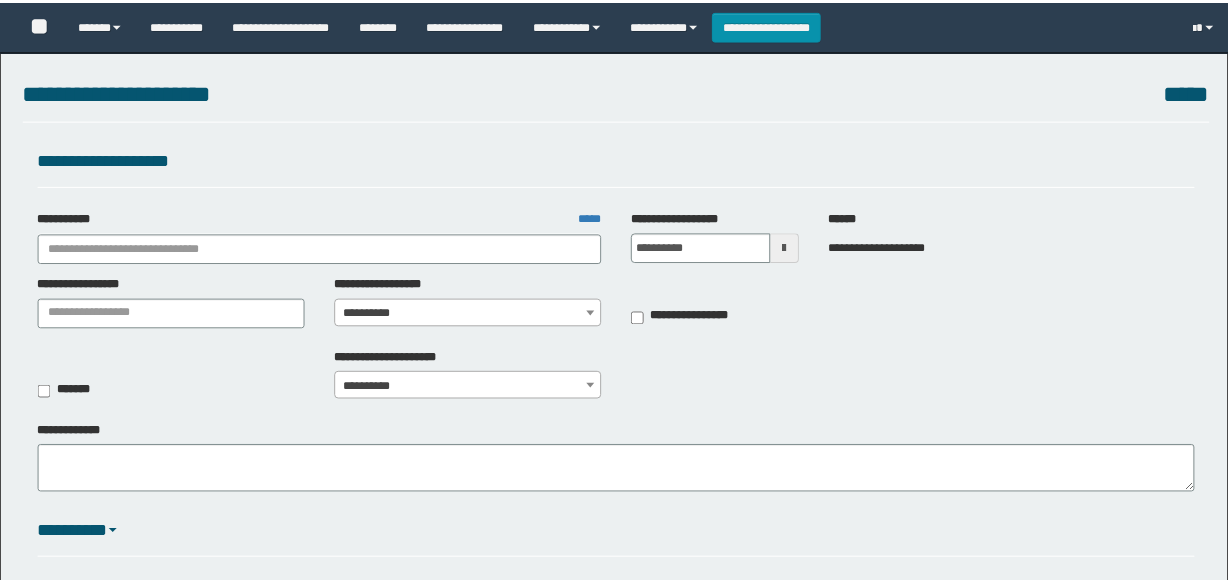 scroll, scrollTop: 0, scrollLeft: 0, axis: both 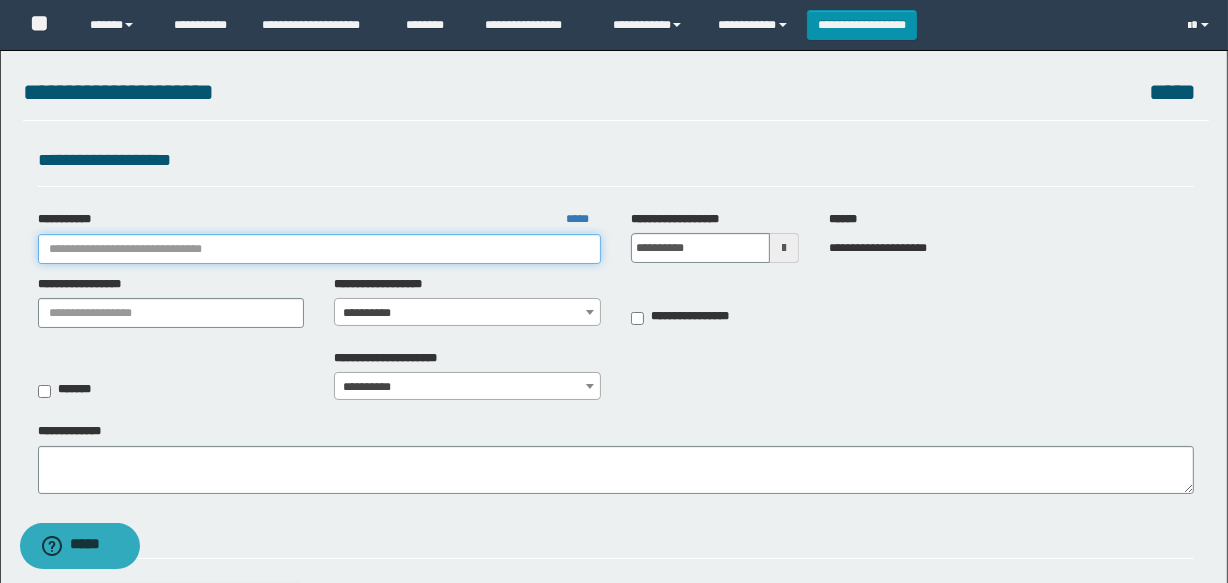 click on "**********" at bounding box center (319, 249) 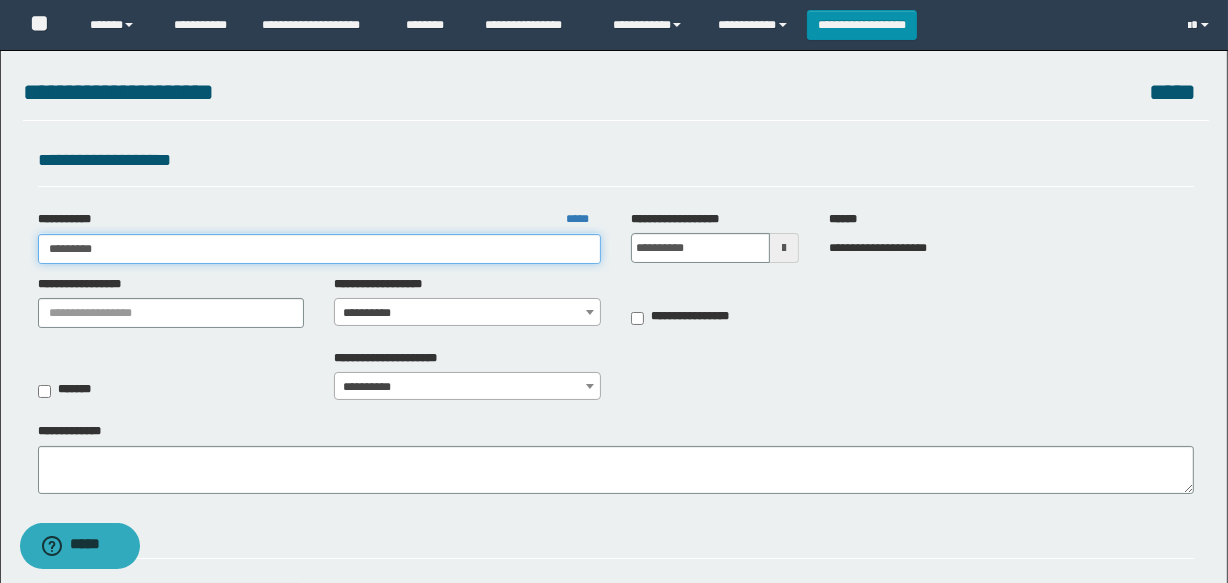 type on "**********" 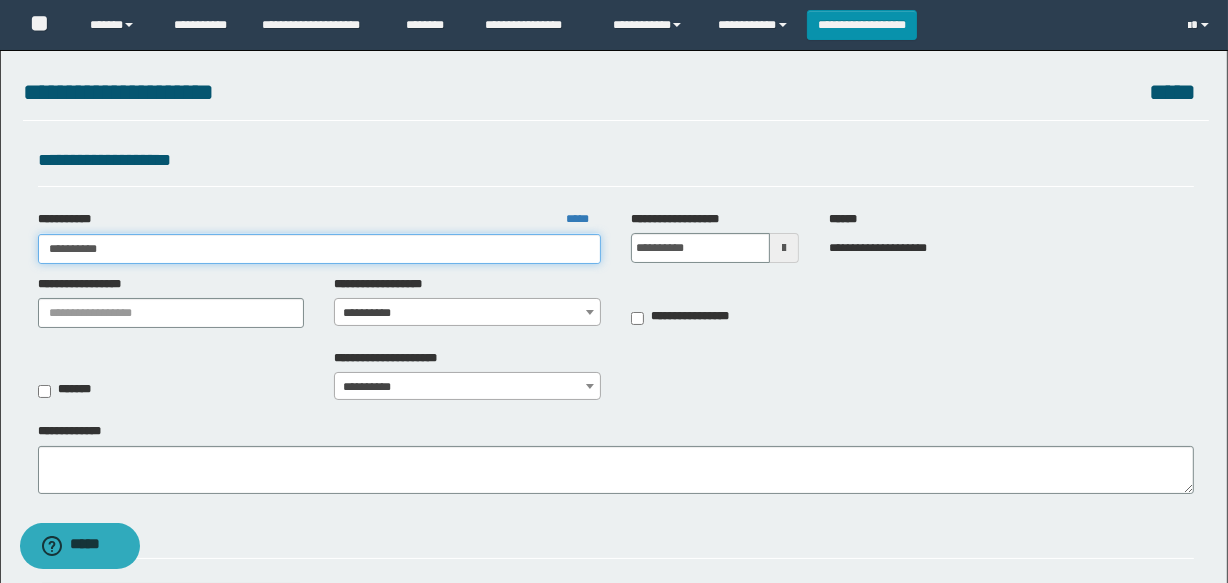 type on "**********" 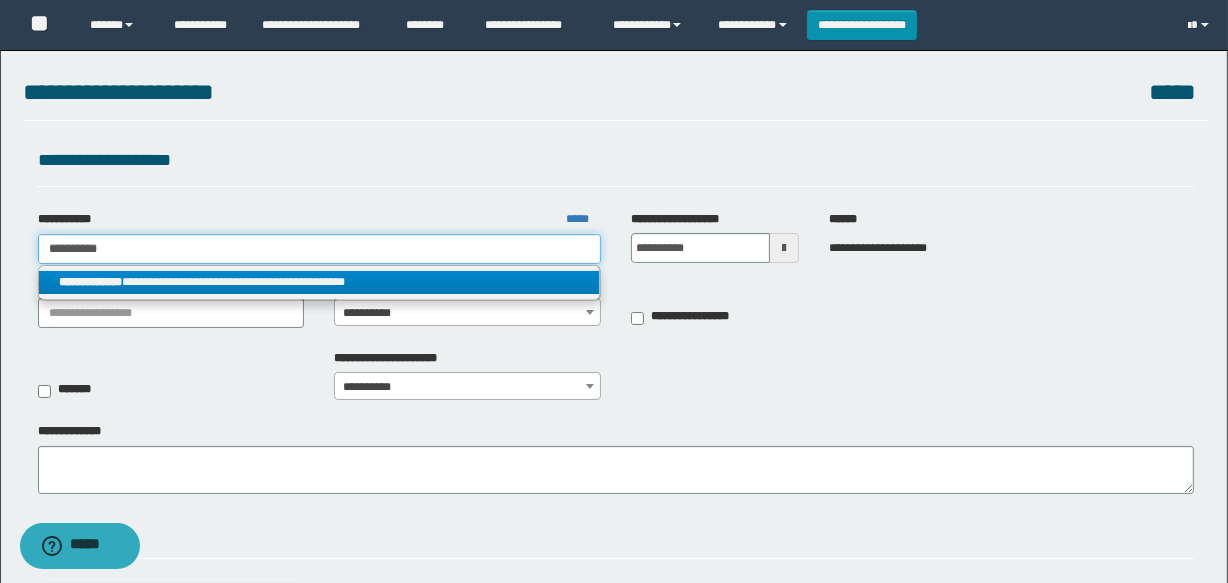 type on "**********" 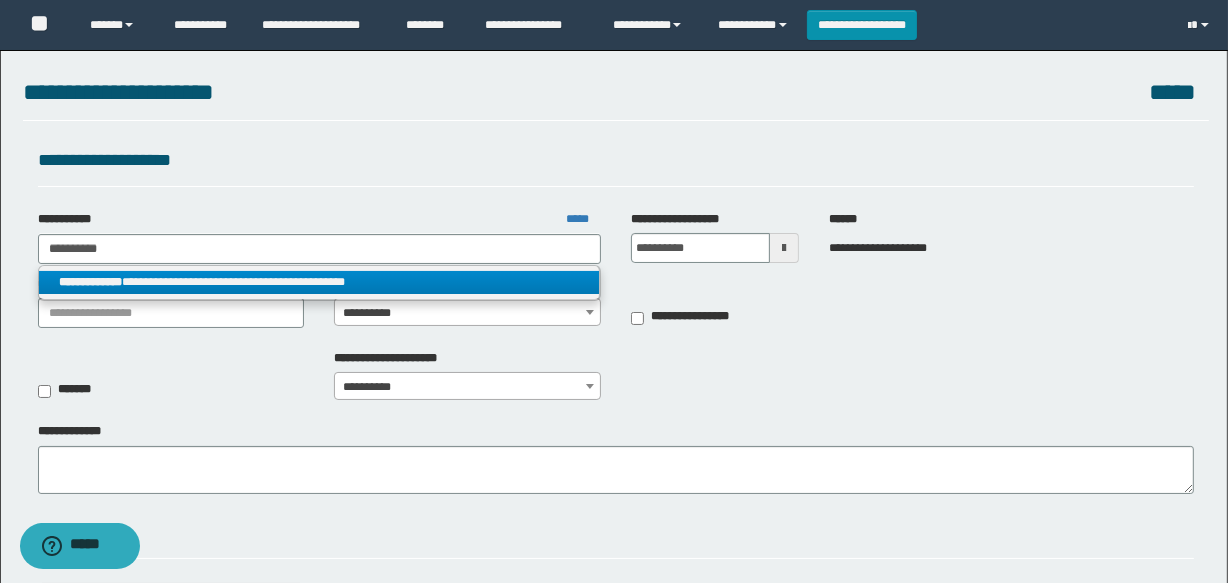 click on "**********" at bounding box center [319, 282] 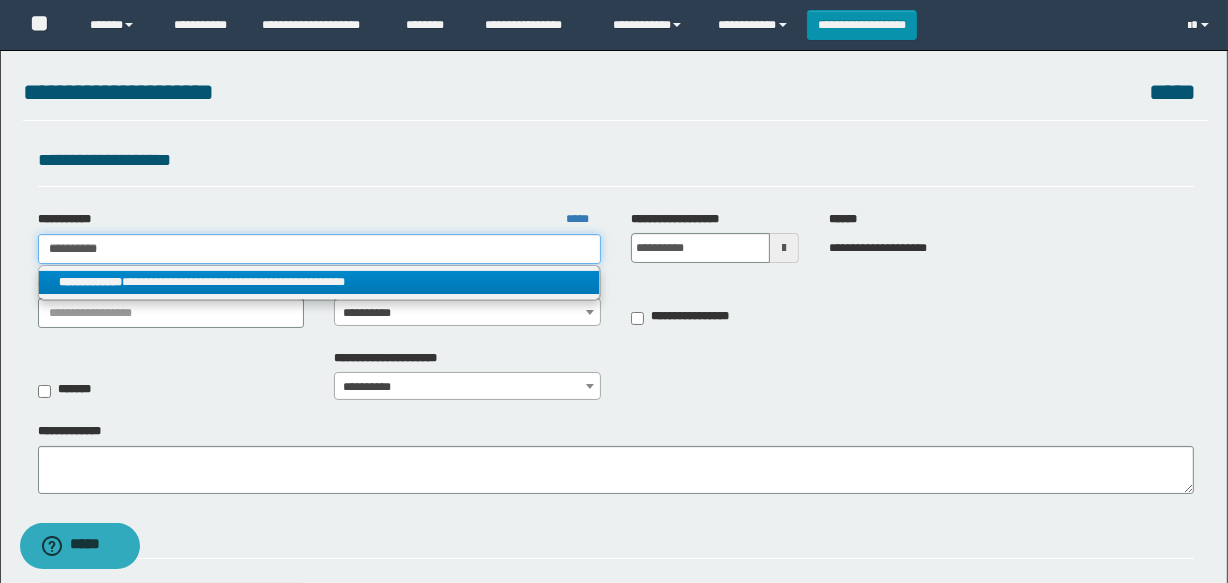 type 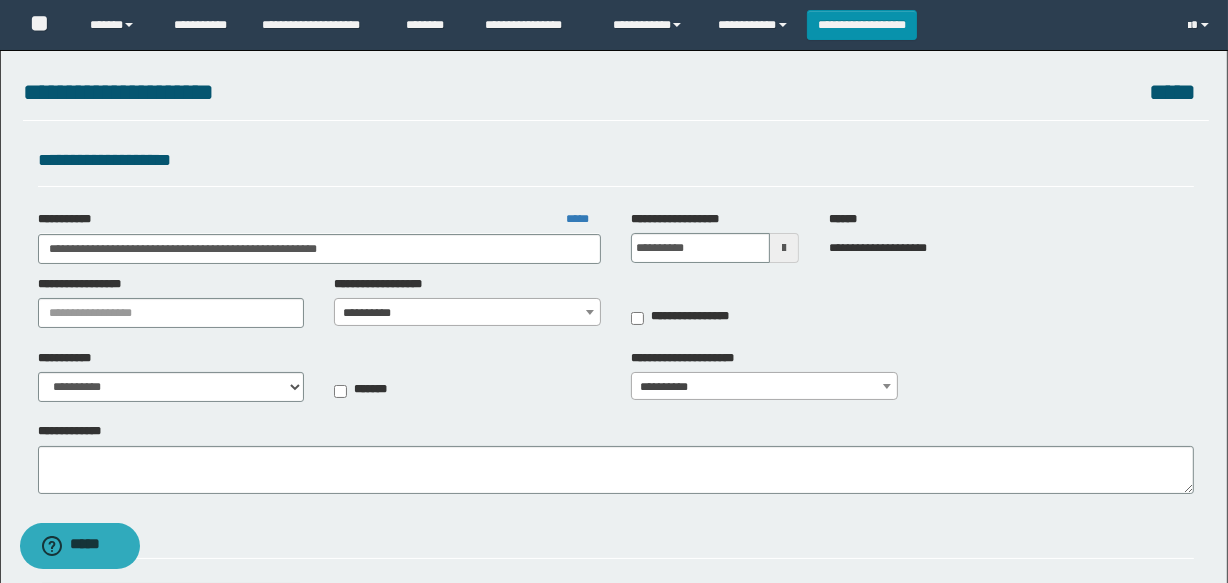 click on "**********" at bounding box center [467, 313] 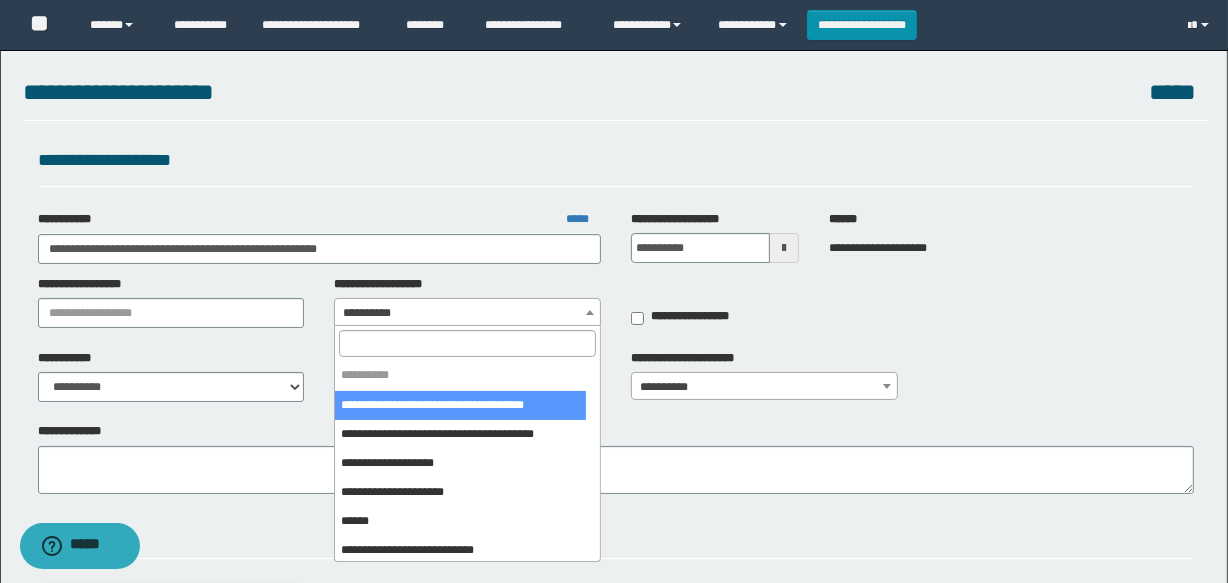 click at bounding box center [467, 343] 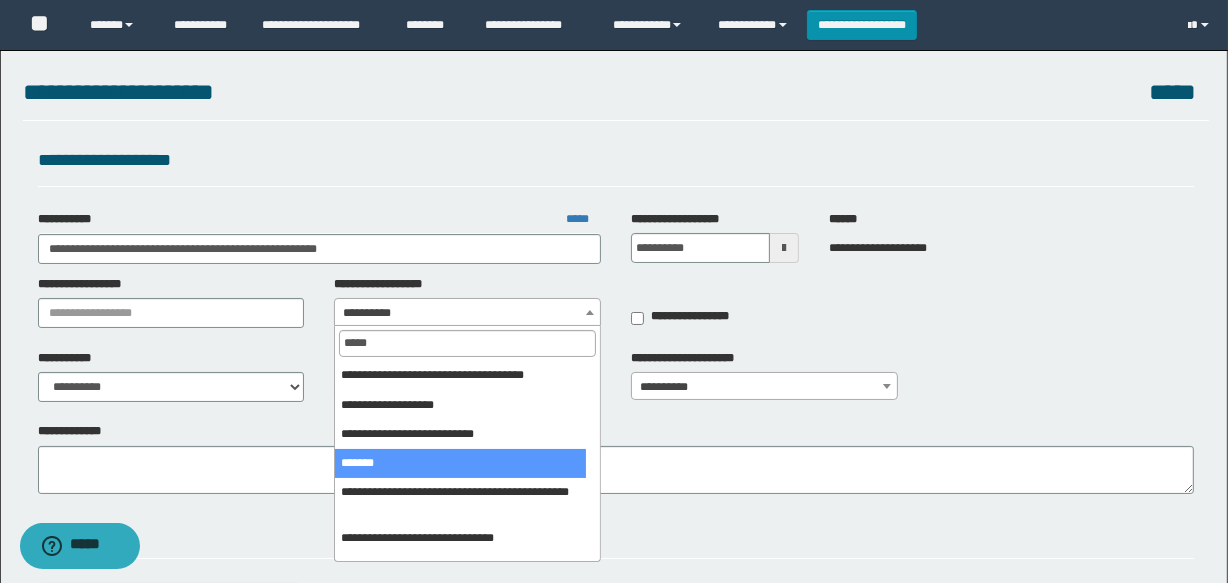 type on "*****" 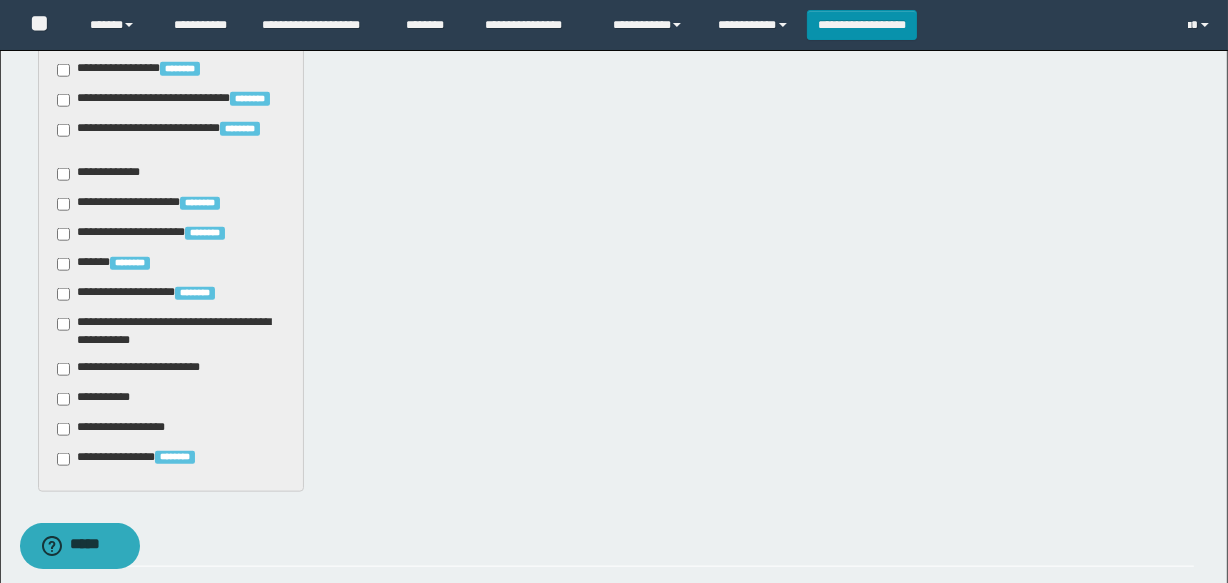 scroll, scrollTop: 2069, scrollLeft: 0, axis: vertical 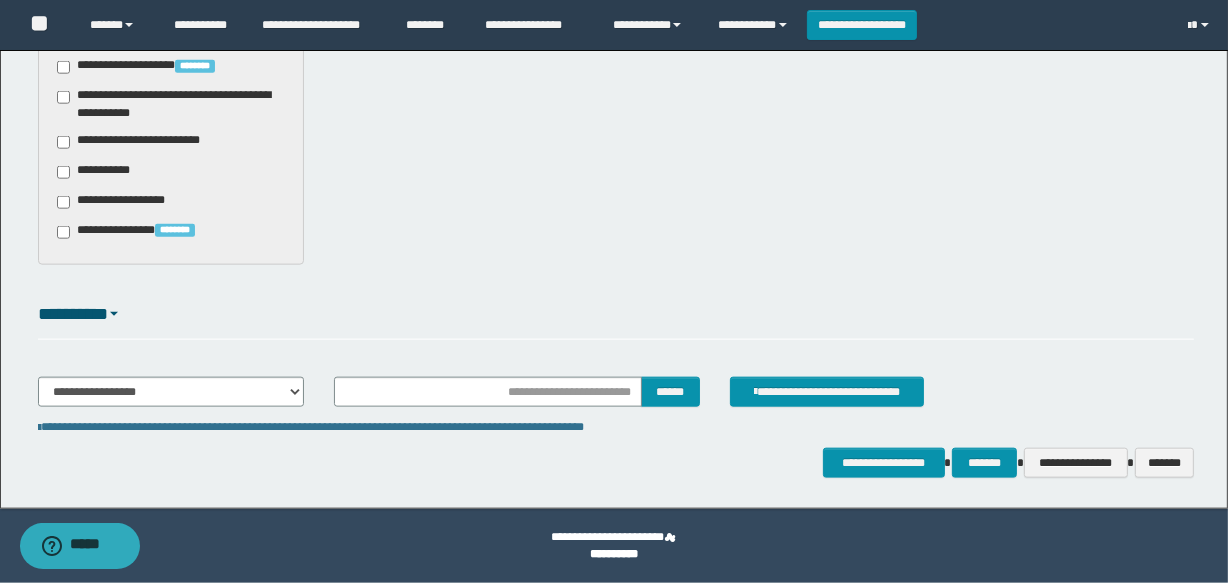 click on "**********" at bounding box center [143, 142] 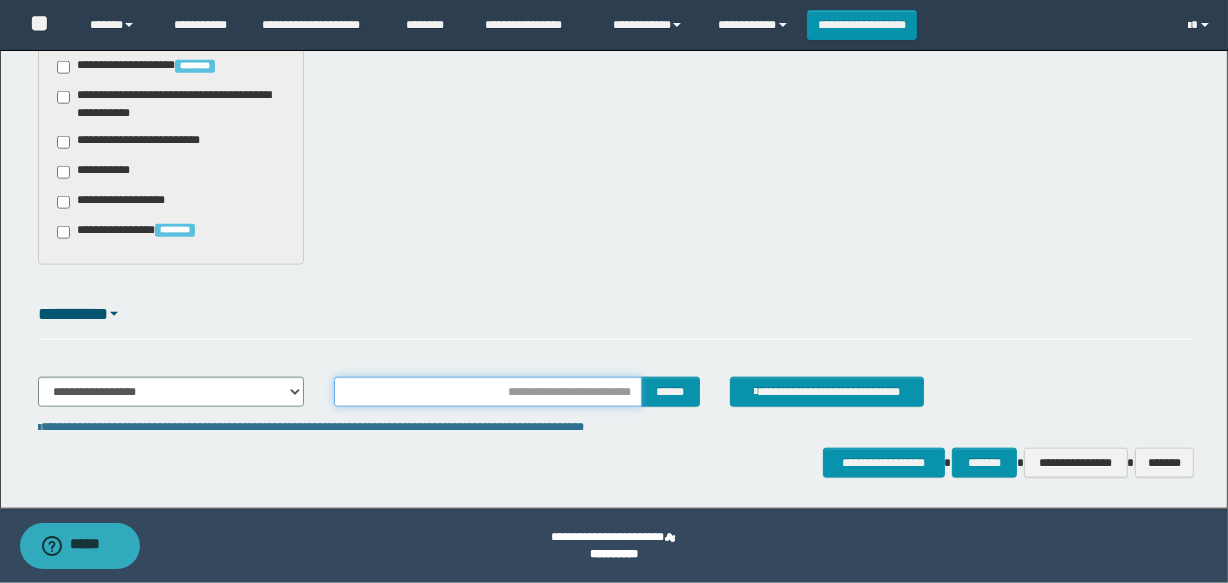 click at bounding box center (487, 392) 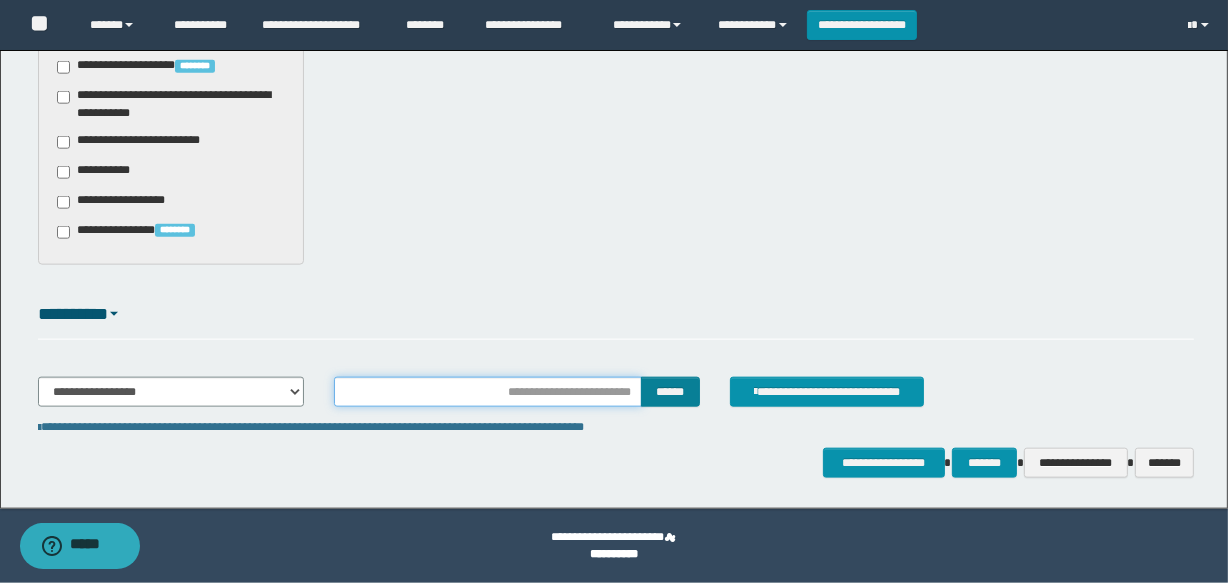 type on "**********" 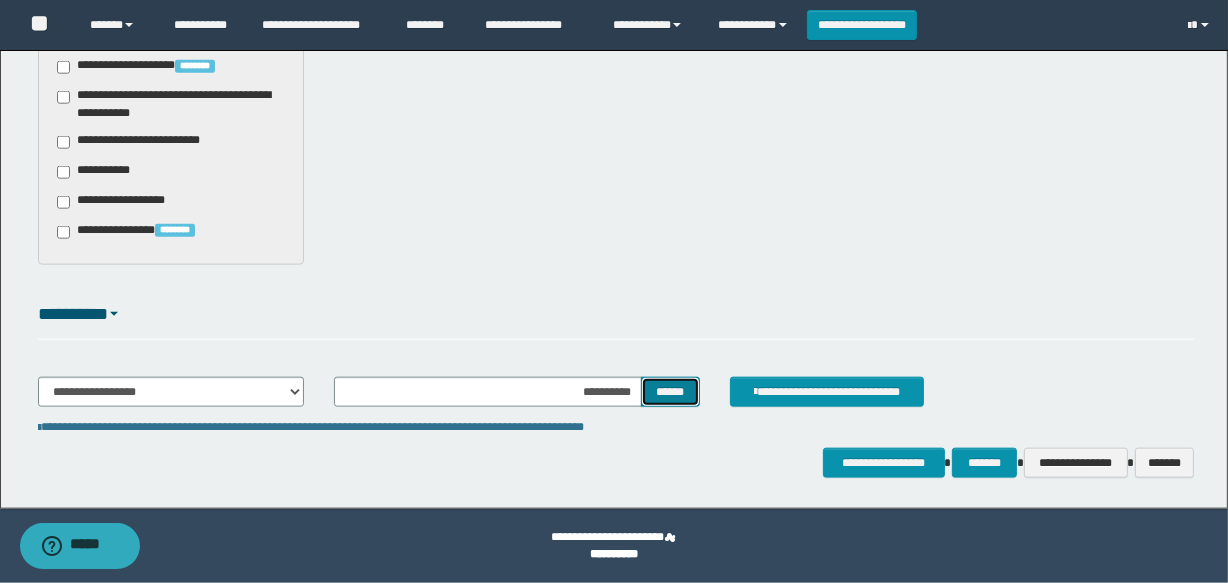 click on "******" at bounding box center [670, 392] 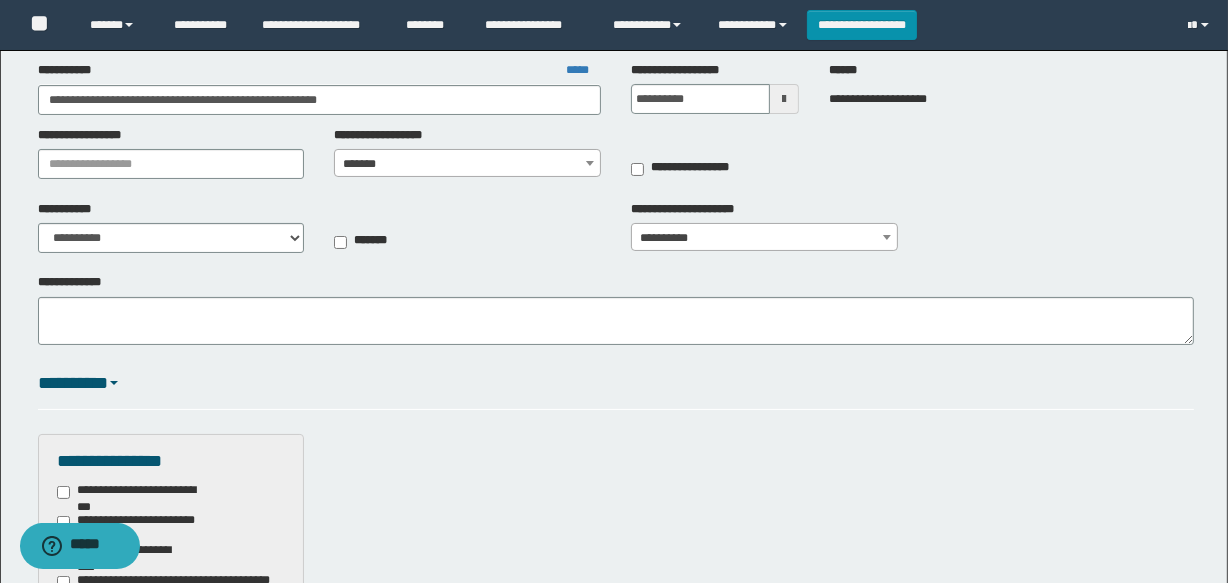 scroll, scrollTop: 0, scrollLeft: 0, axis: both 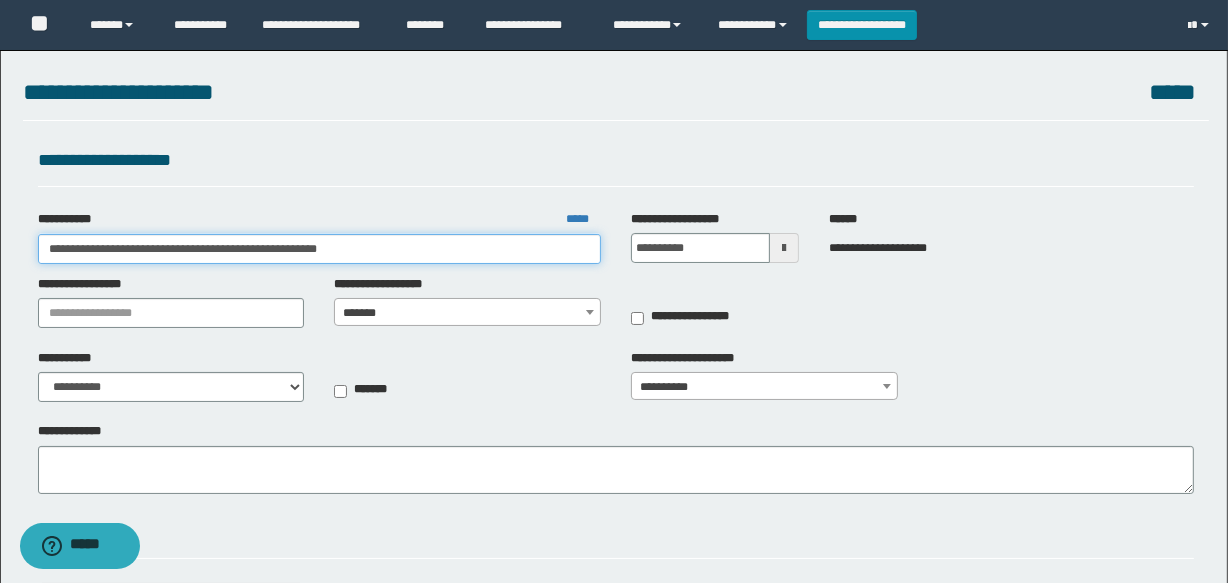 drag, startPoint x: 451, startPoint y: 248, endPoint x: 118, endPoint y: 245, distance: 333.01352 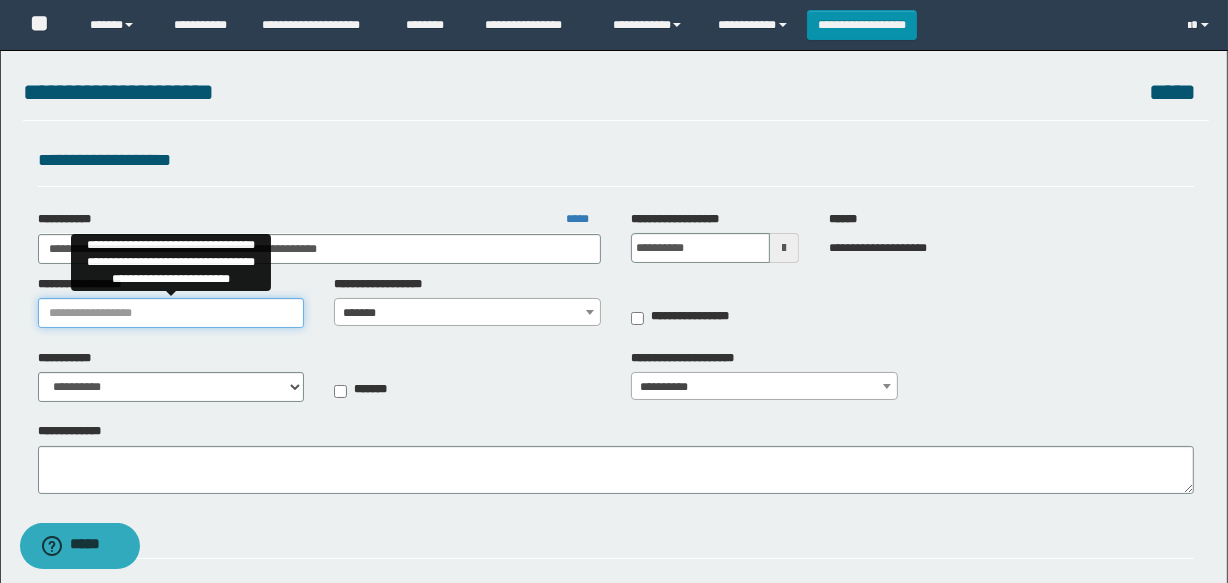 click on "**********" at bounding box center [171, 313] 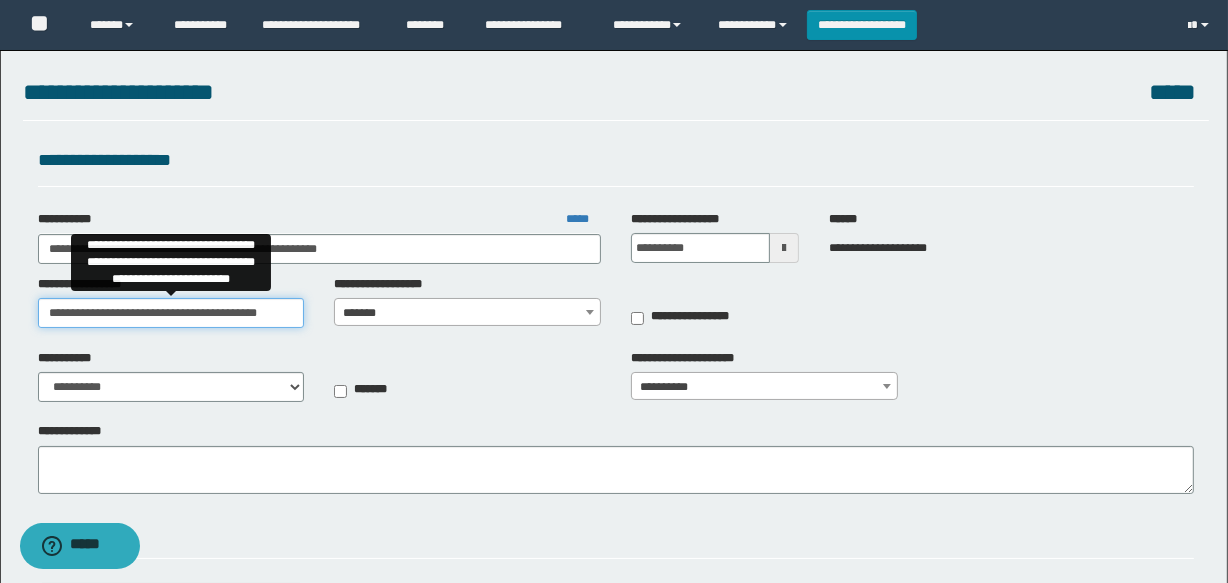 scroll, scrollTop: 0, scrollLeft: 50, axis: horizontal 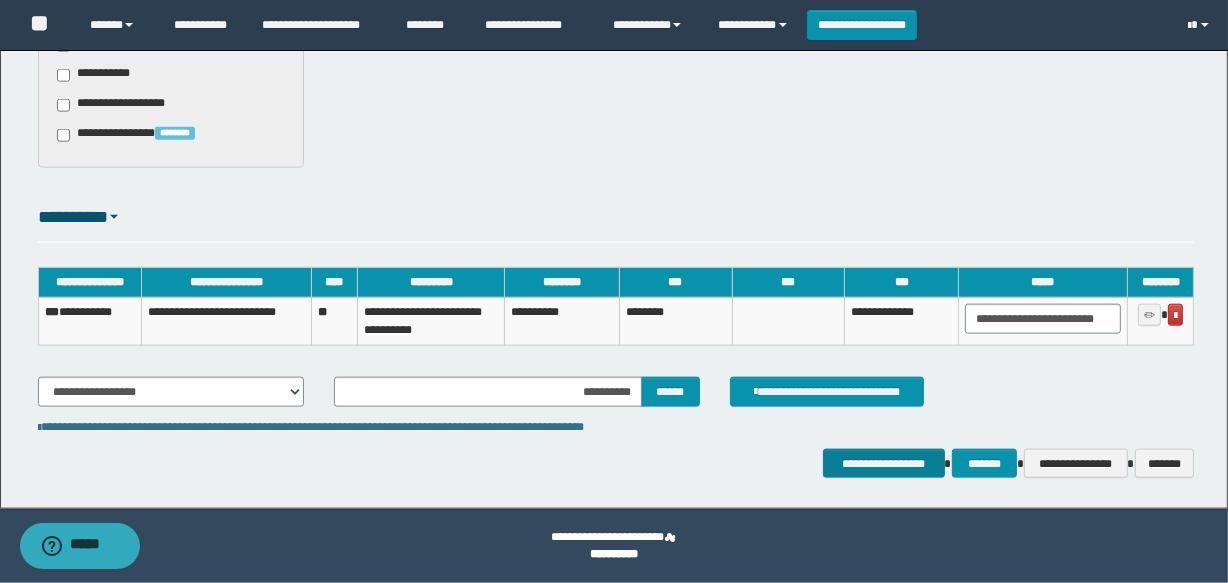 type on "**********" 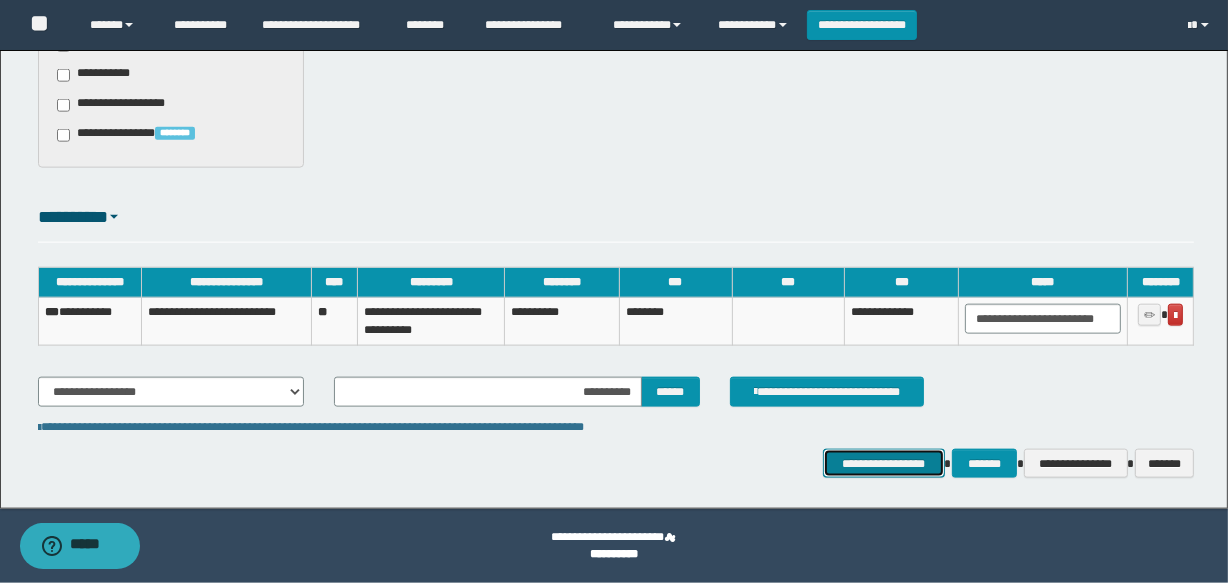 click on "**********" at bounding box center (884, 464) 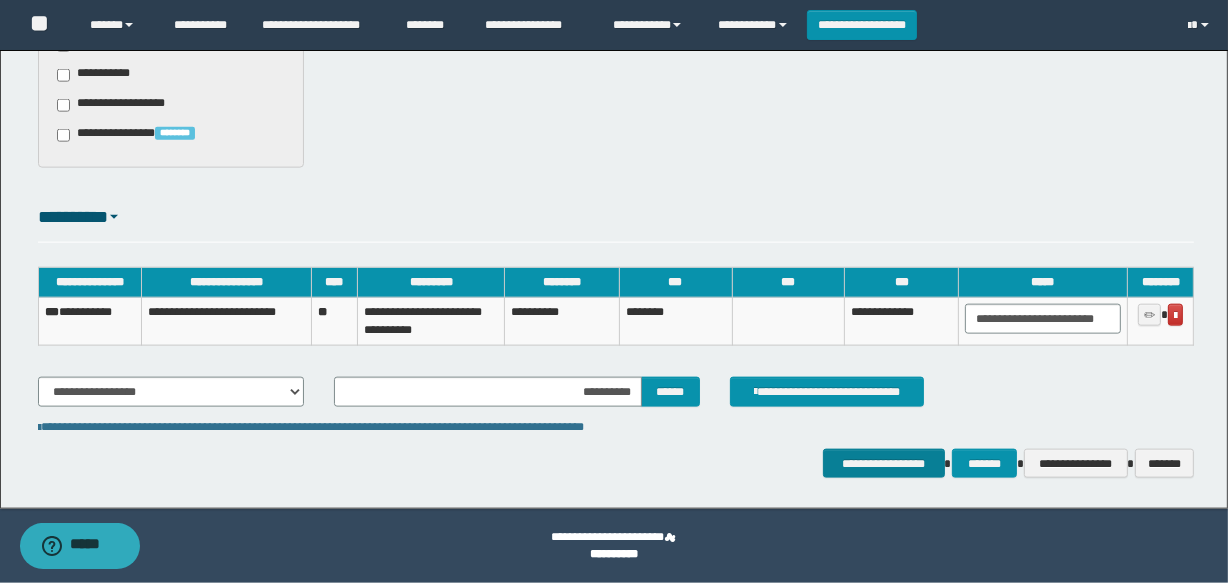 scroll, scrollTop: 0, scrollLeft: 0, axis: both 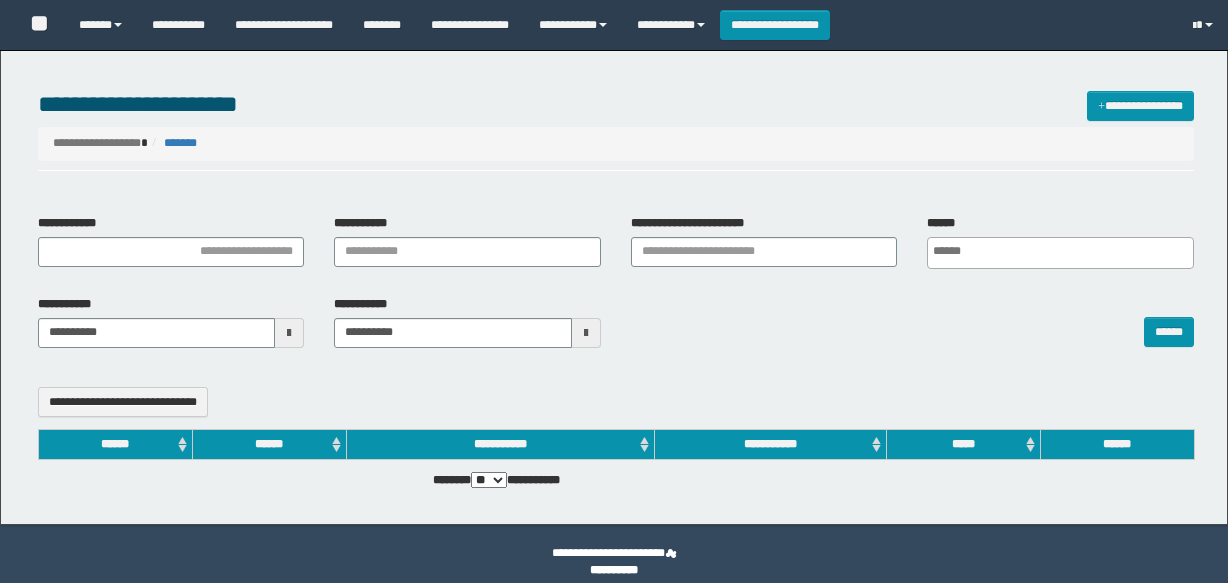 select 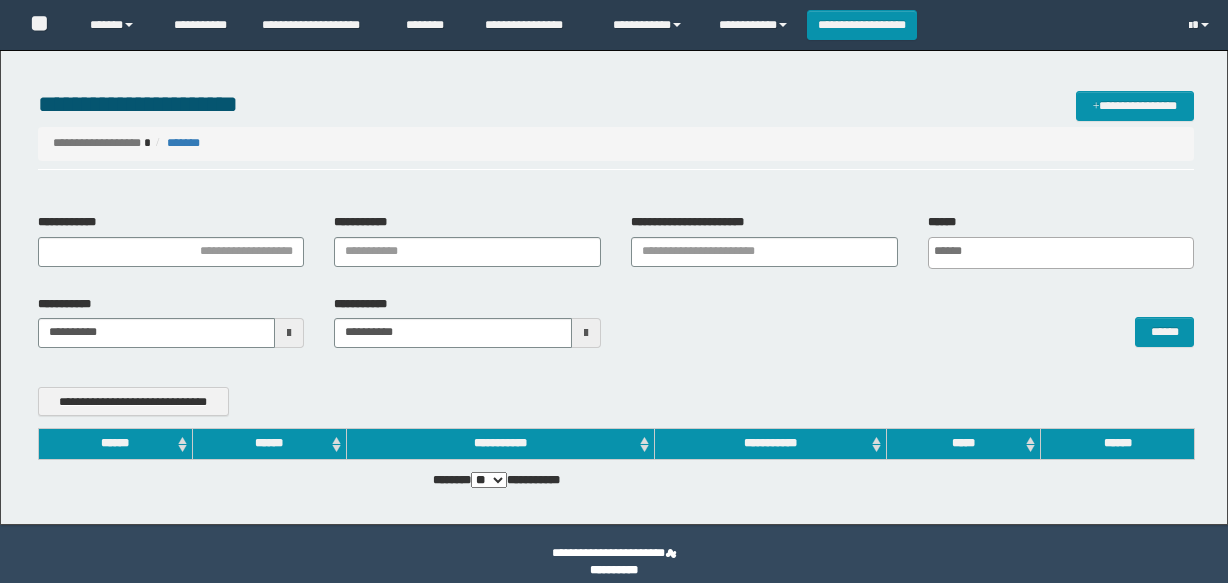 scroll, scrollTop: 0, scrollLeft: 0, axis: both 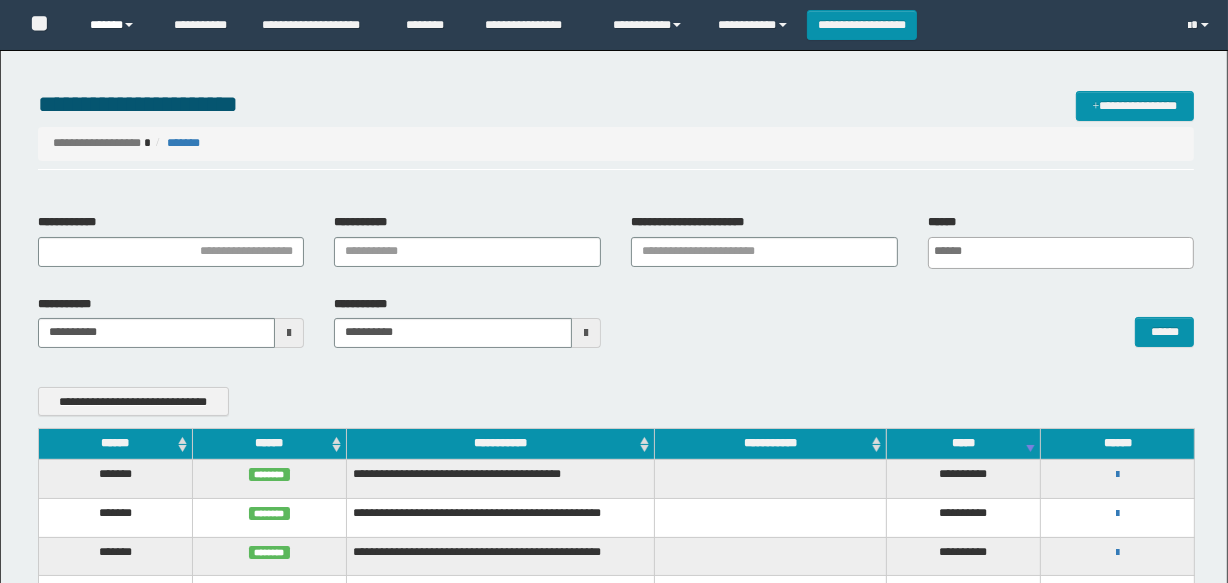 click on "******" at bounding box center [117, 25] 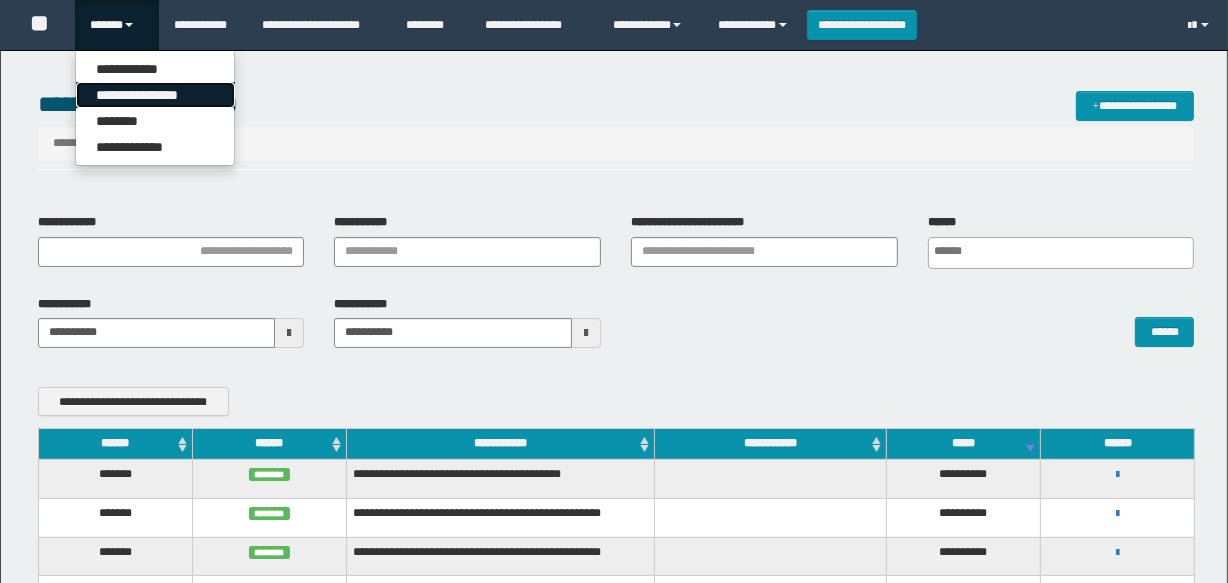 click on "**********" at bounding box center (155, 95) 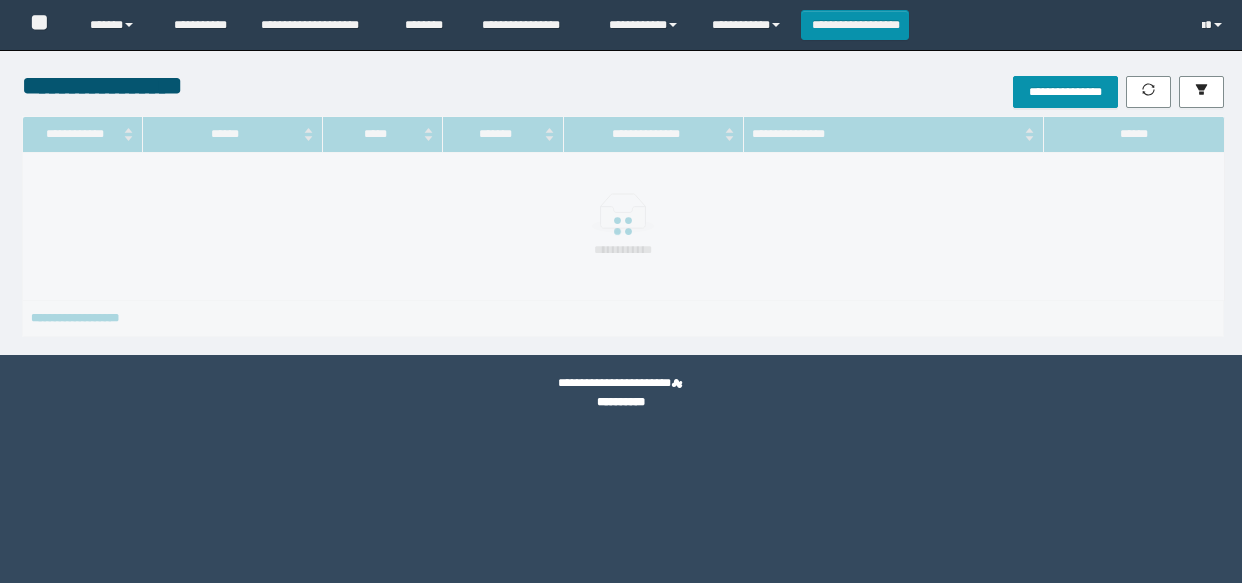 scroll, scrollTop: 0, scrollLeft: 0, axis: both 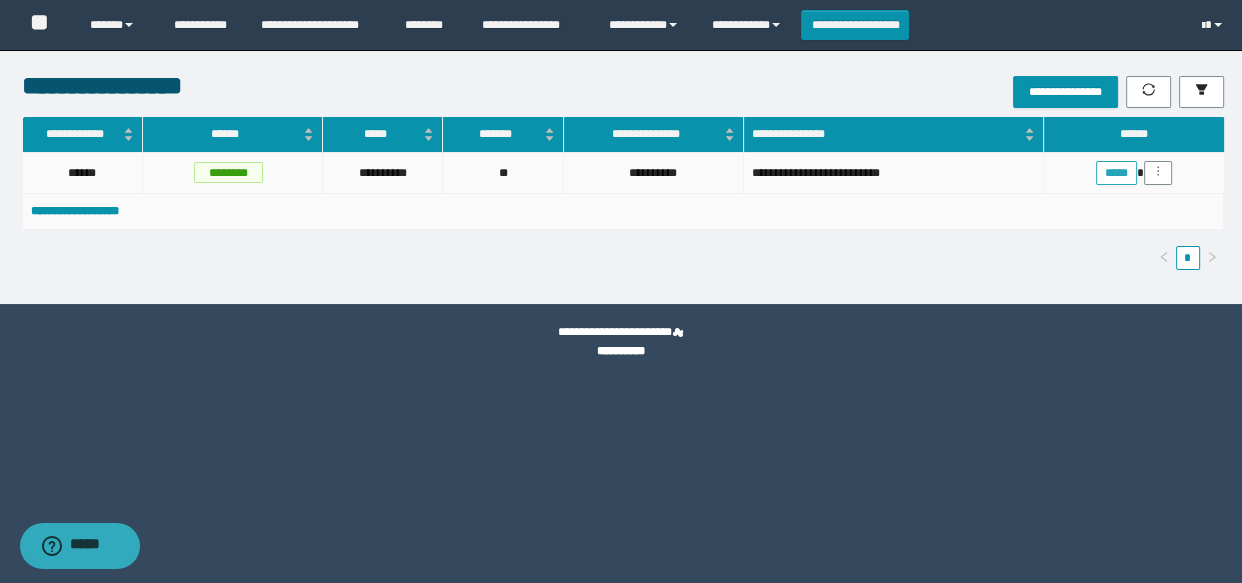 click on "*****" at bounding box center [1116, 173] 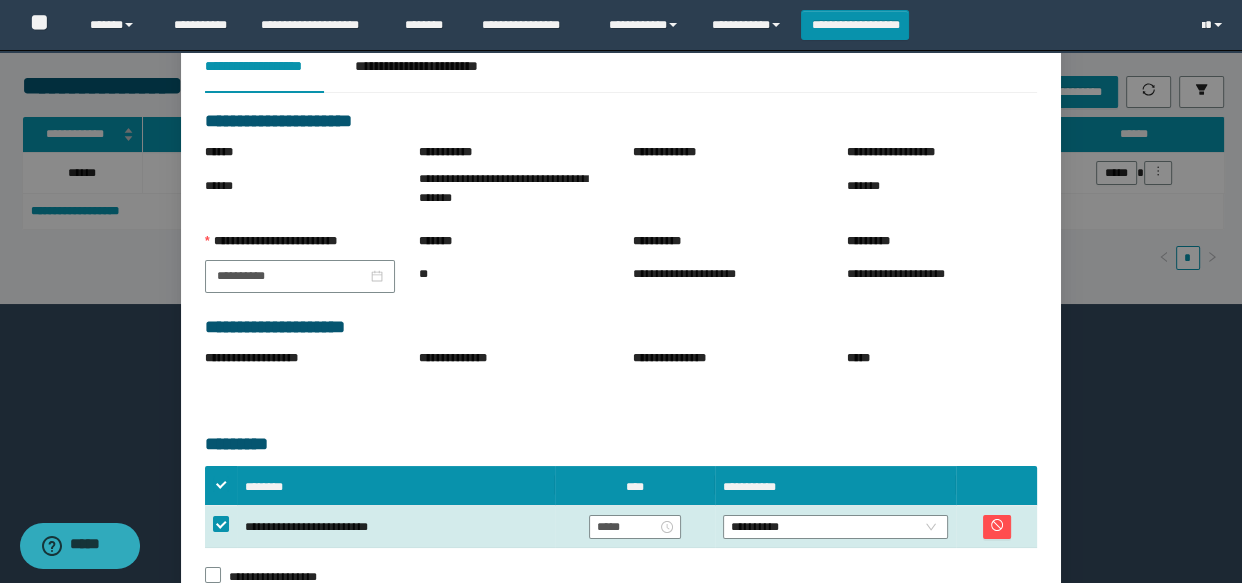 scroll, scrollTop: 201, scrollLeft: 0, axis: vertical 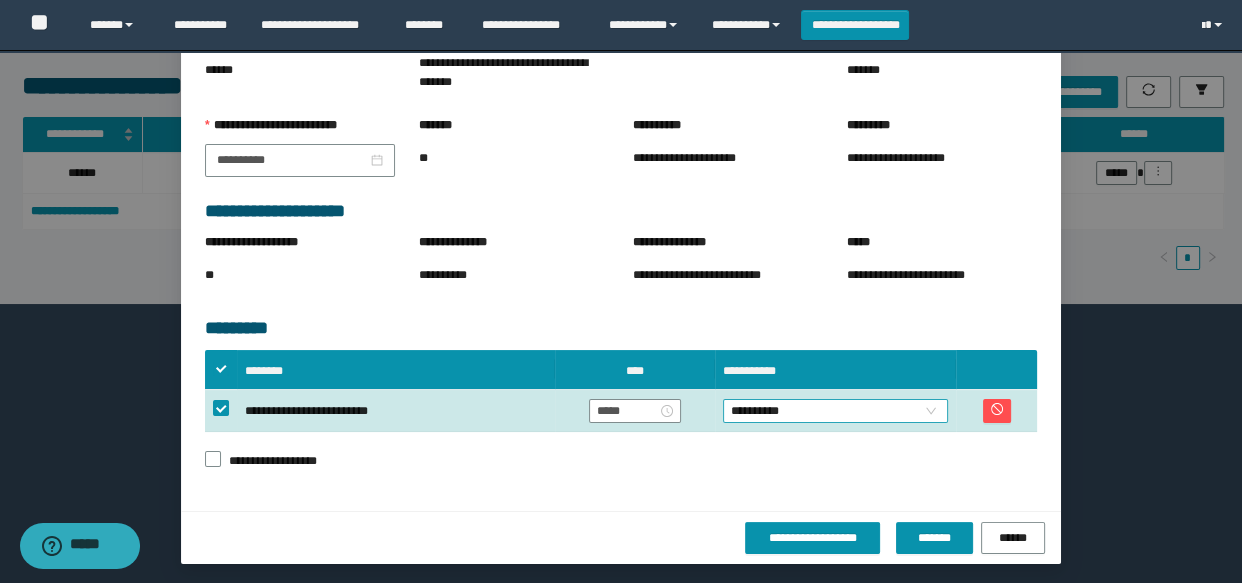 click on "**********" at bounding box center (836, 411) 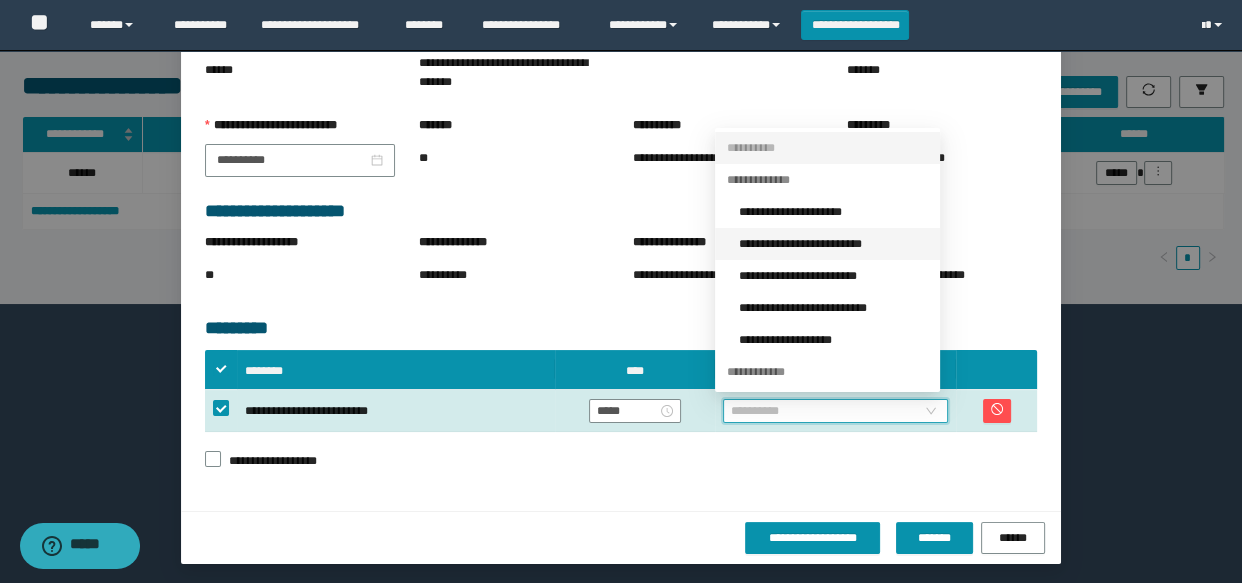 click on "**********" at bounding box center [833, 244] 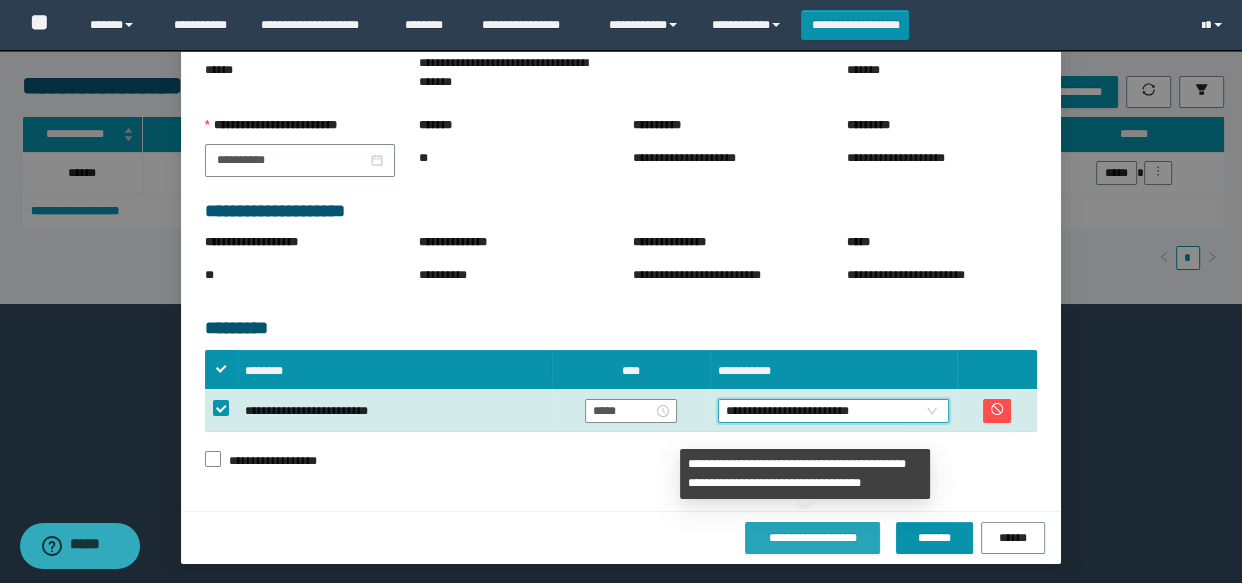 click on "**********" at bounding box center (812, 538) 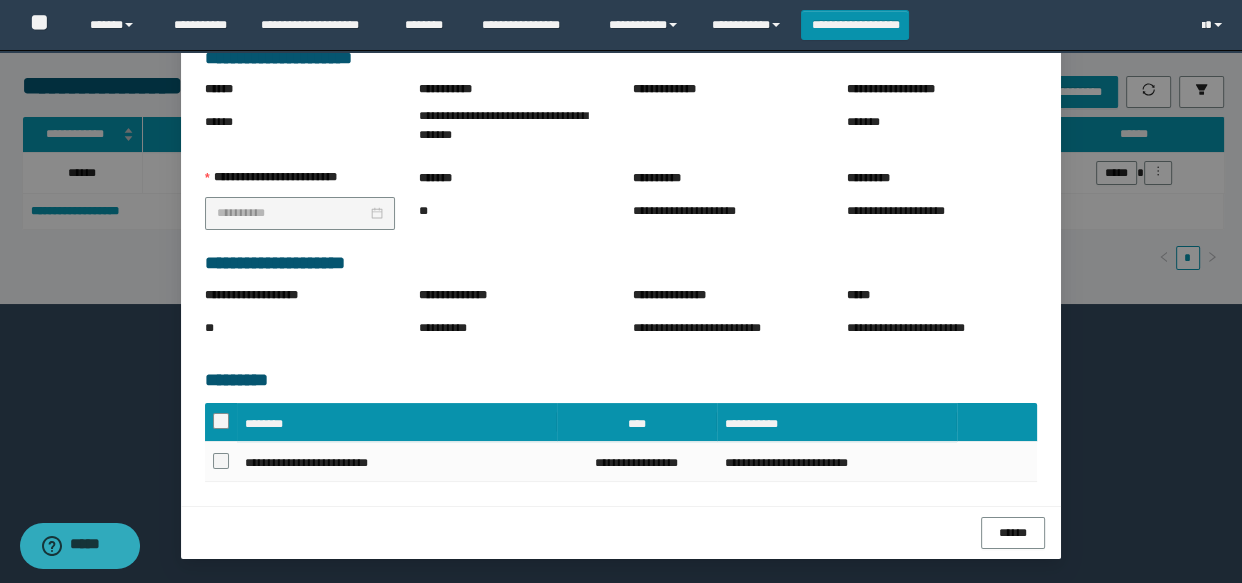 scroll, scrollTop: 198, scrollLeft: 0, axis: vertical 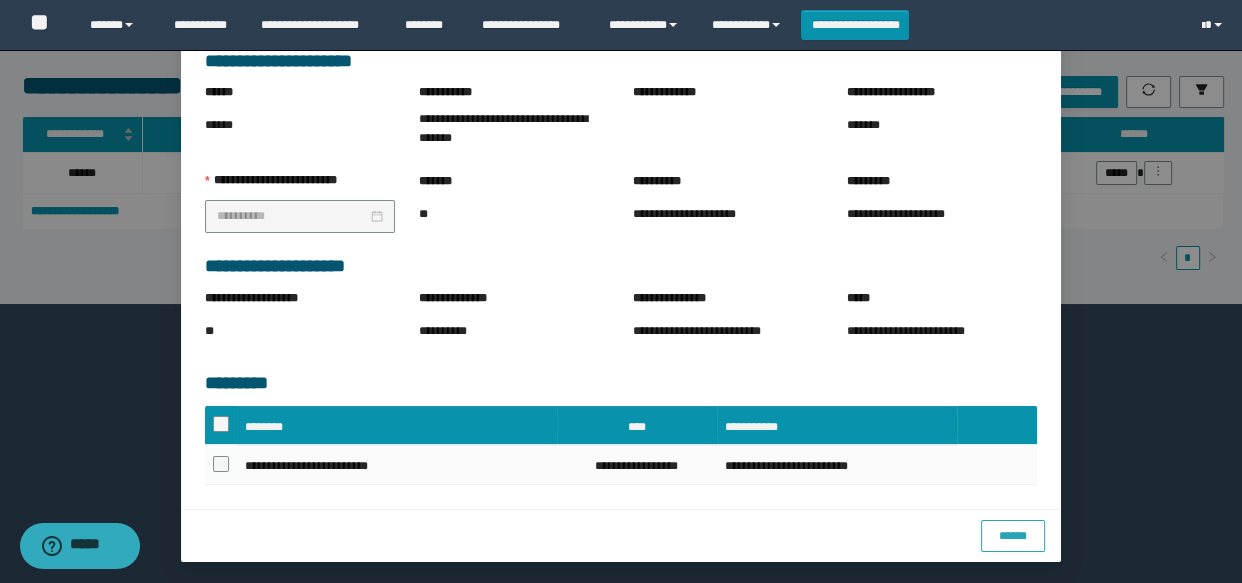 click on "******" at bounding box center (1013, 536) 